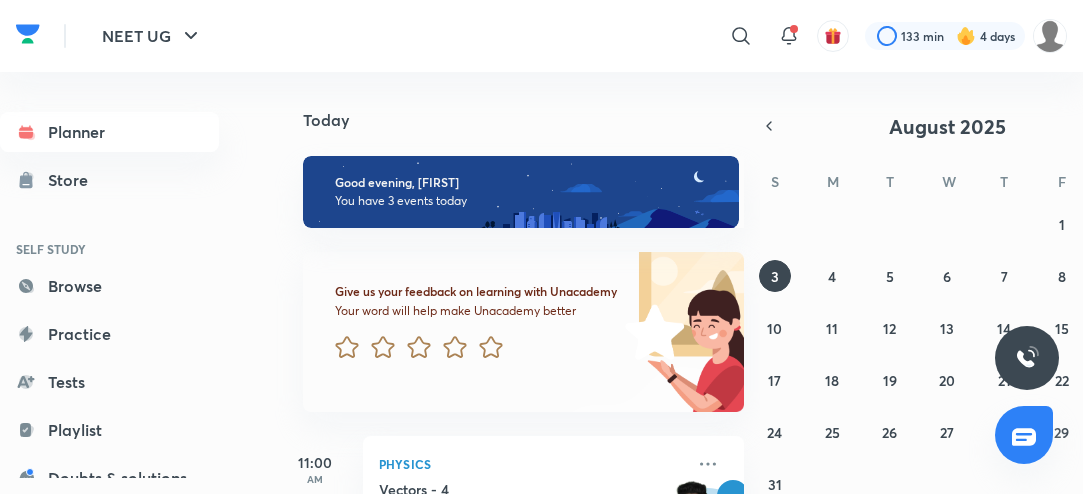 scroll, scrollTop: 0, scrollLeft: 0, axis: both 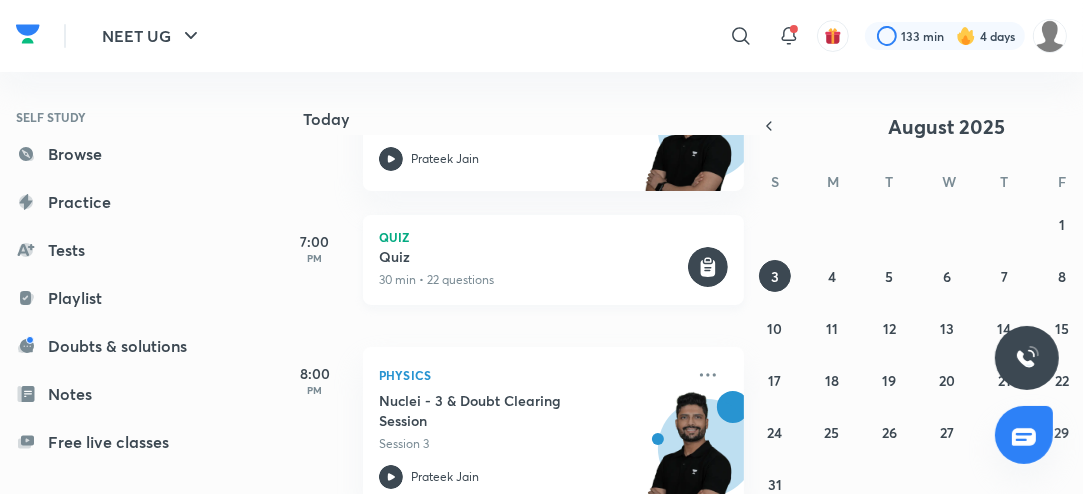 click on "30 min • 22 questions" at bounding box center (531, 280) 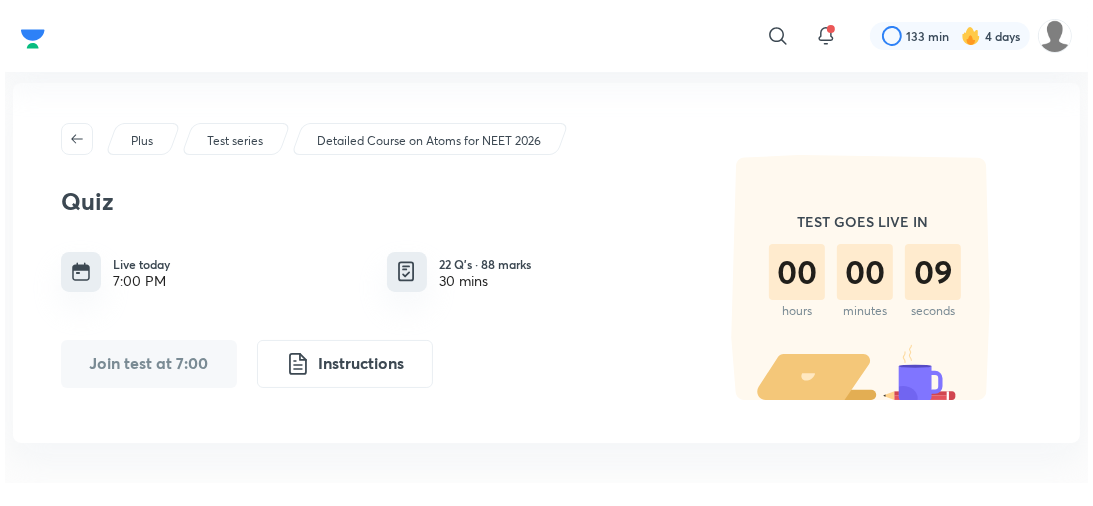 scroll, scrollTop: 0, scrollLeft: 0, axis: both 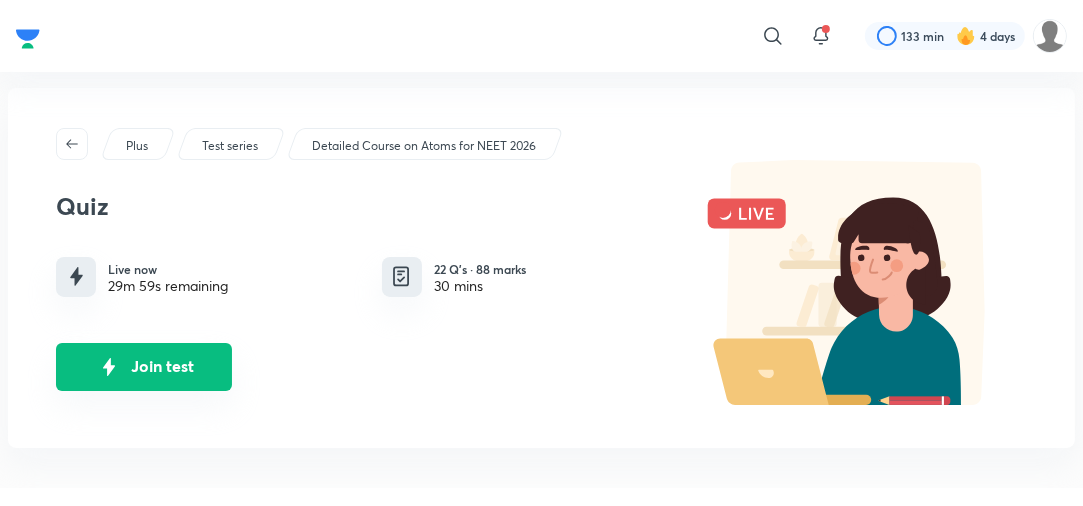 click on "Join test" at bounding box center (144, 367) 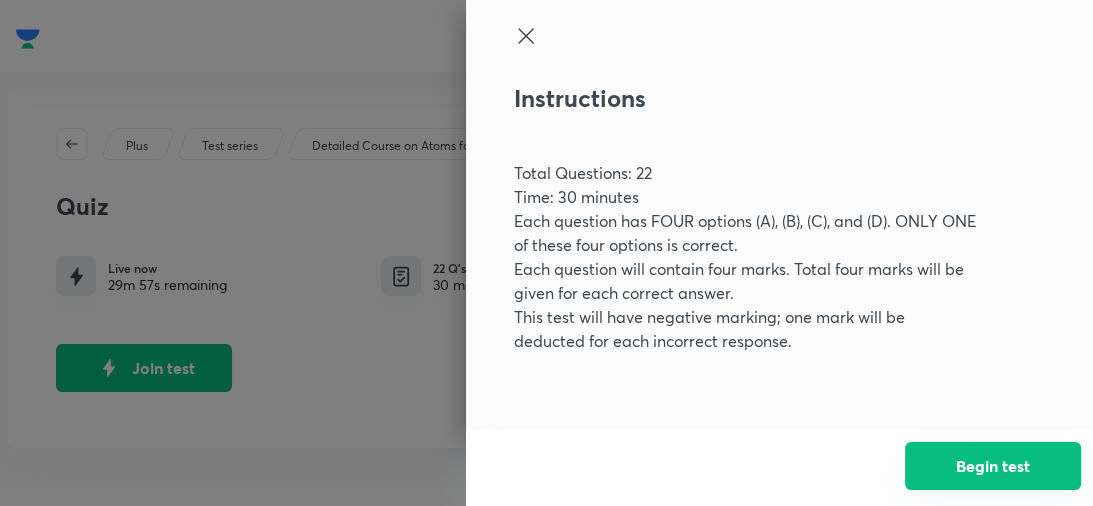 click on "Begin test" at bounding box center (993, 466) 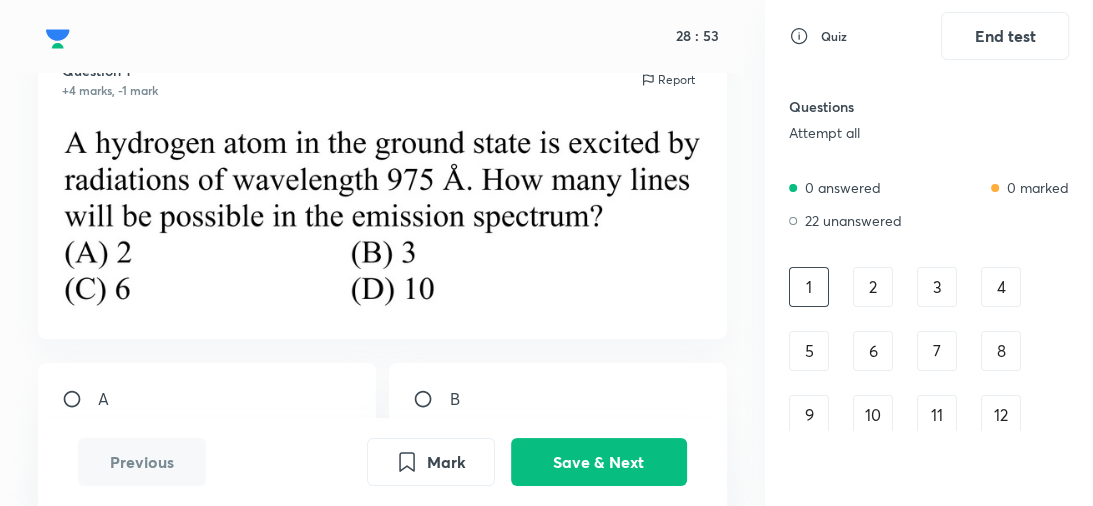 scroll, scrollTop: 79, scrollLeft: 0, axis: vertical 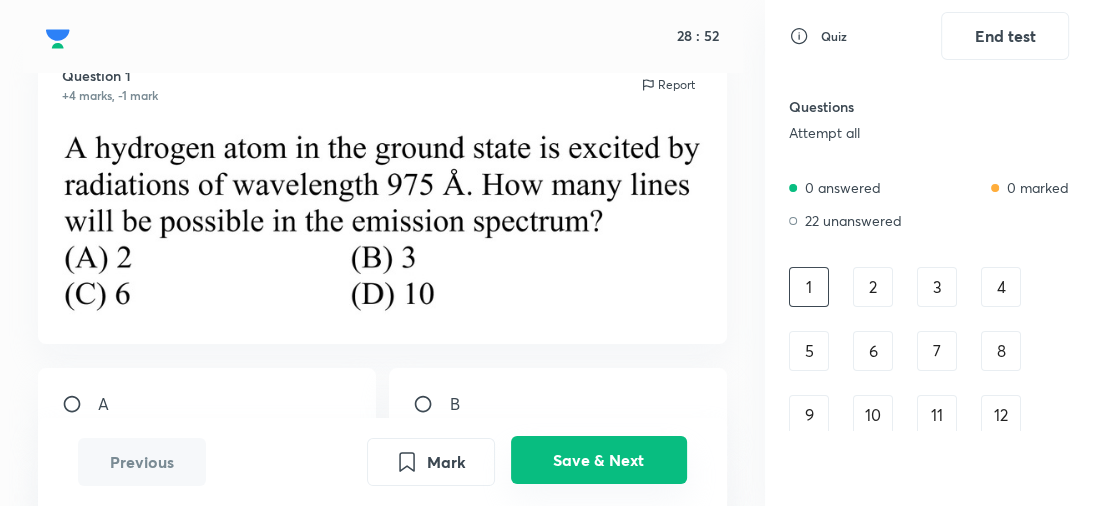 click on "Save & Next" at bounding box center (599, 460) 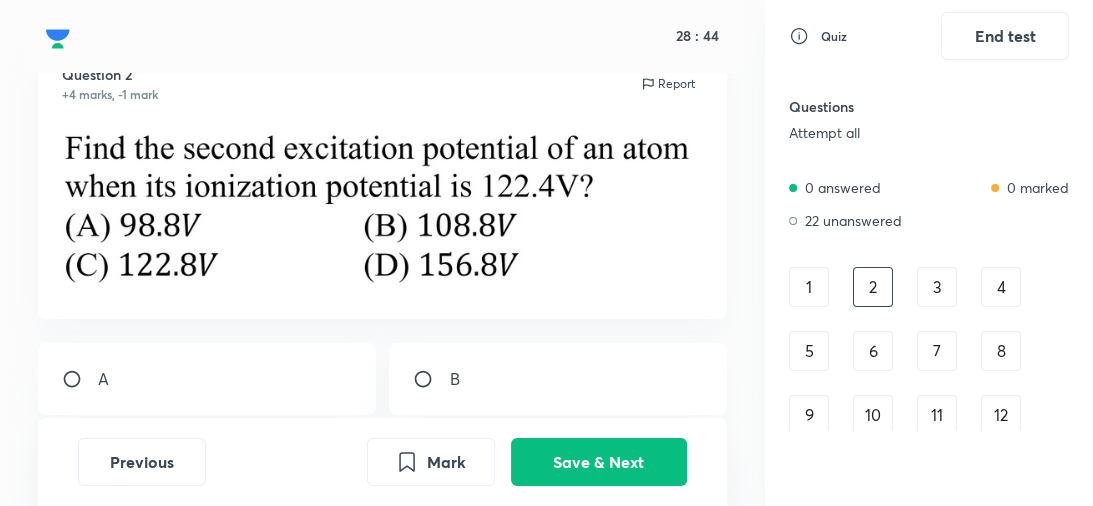 scroll, scrollTop: 76, scrollLeft: 0, axis: vertical 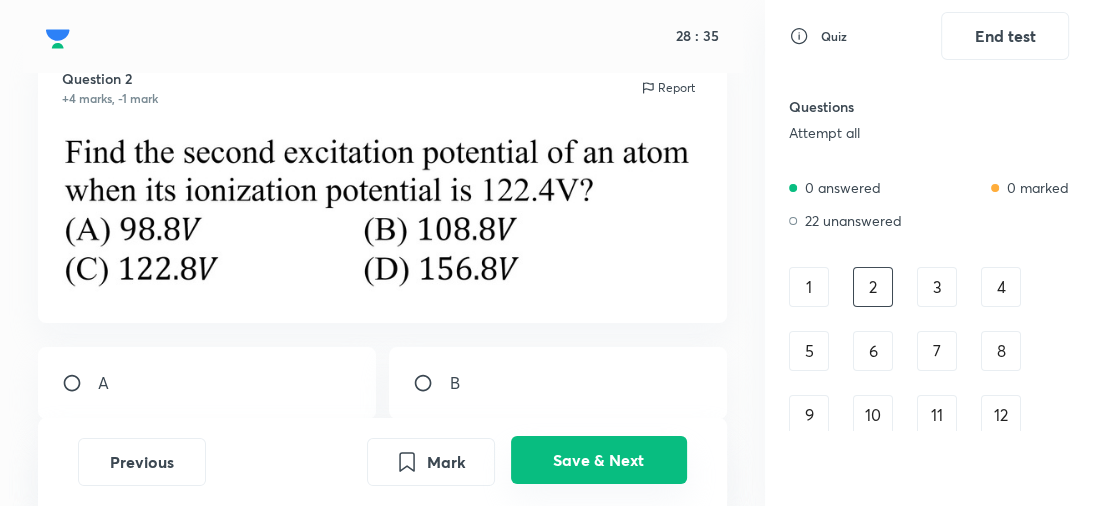 click on "Save & Next" at bounding box center (599, 460) 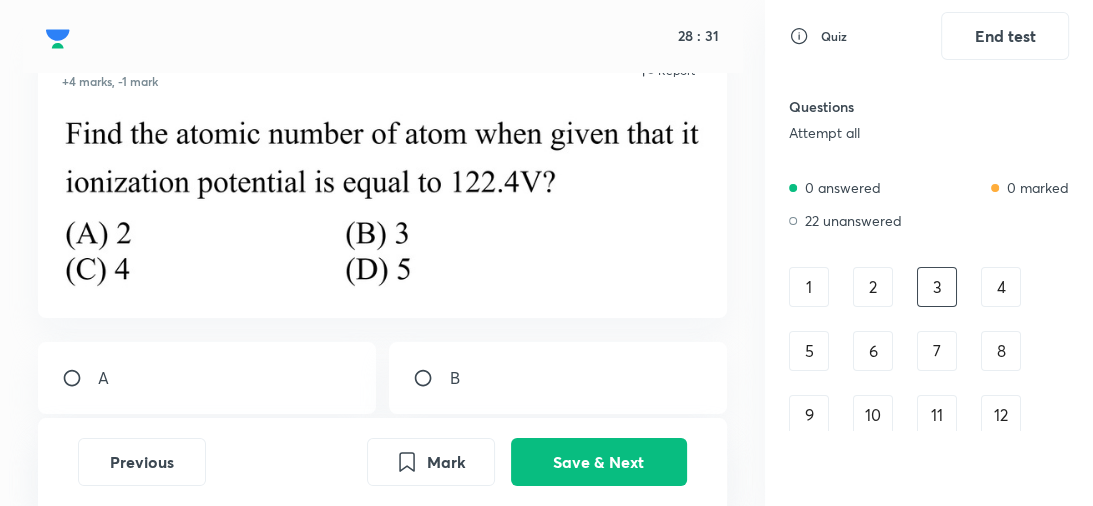 scroll, scrollTop: 96, scrollLeft: 0, axis: vertical 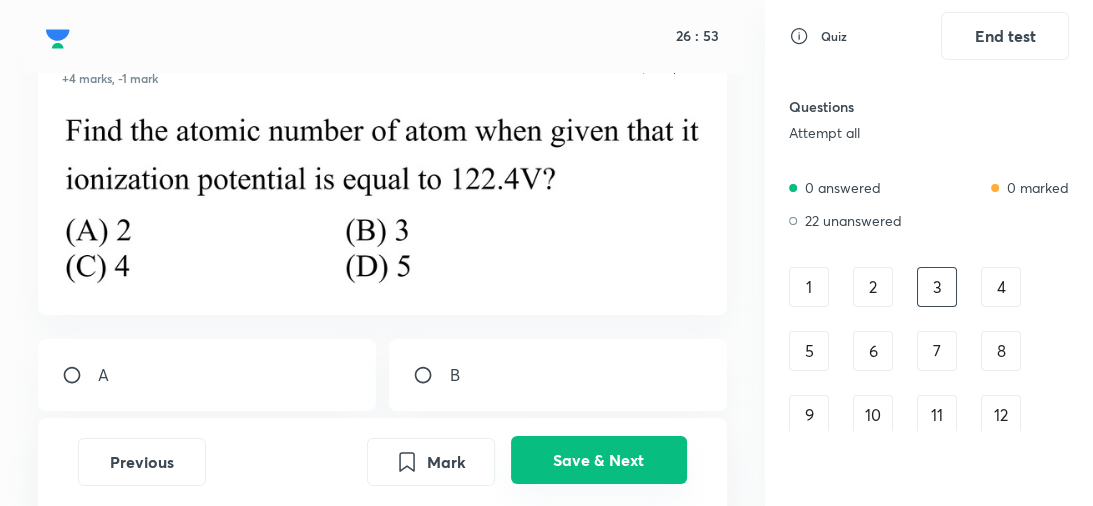 click on "Save & Next" at bounding box center [599, 460] 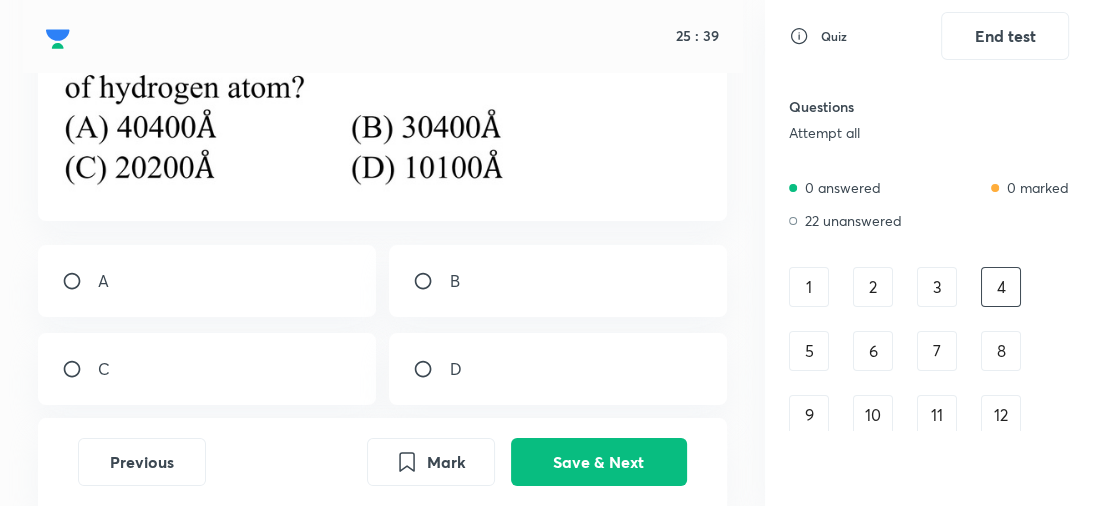 scroll, scrollTop: 176, scrollLeft: 0, axis: vertical 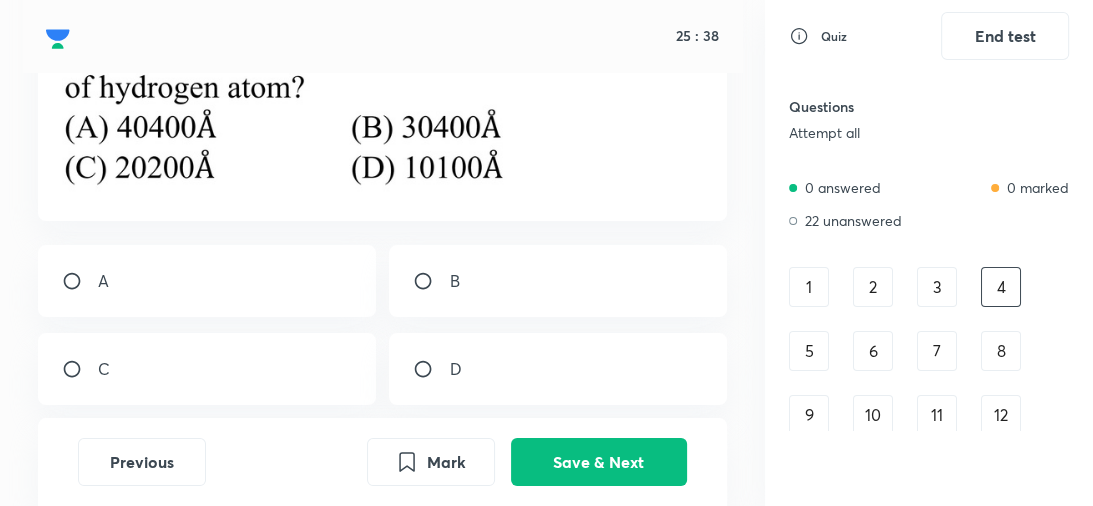click on "B" at bounding box center [557, 281] 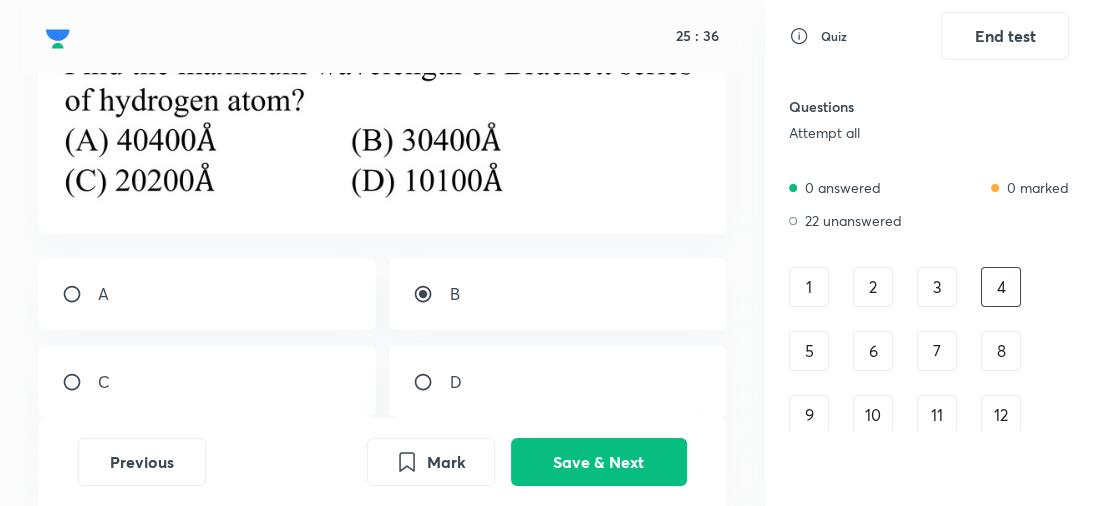 scroll, scrollTop: 162, scrollLeft: 0, axis: vertical 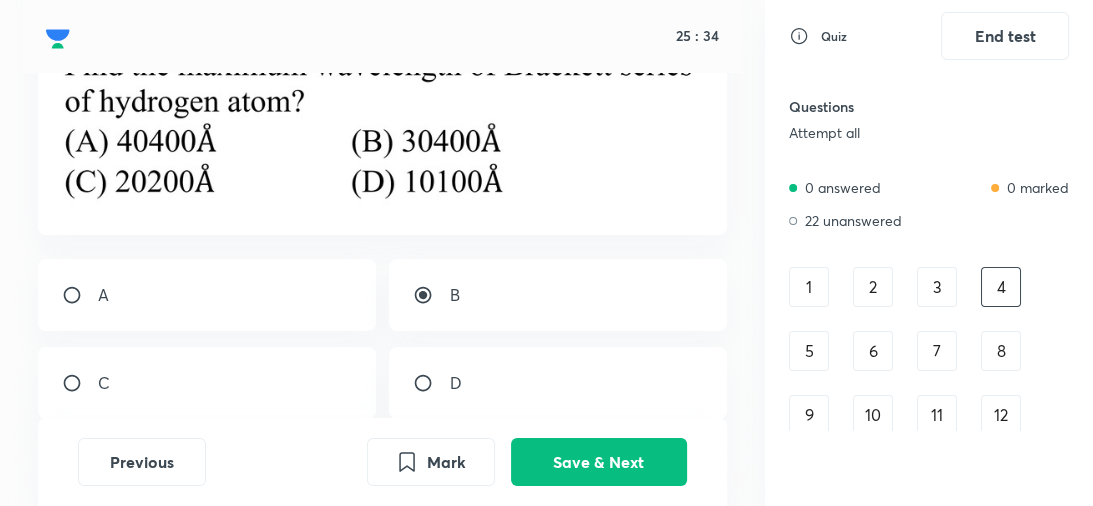 click on "A" at bounding box center (206, 295) 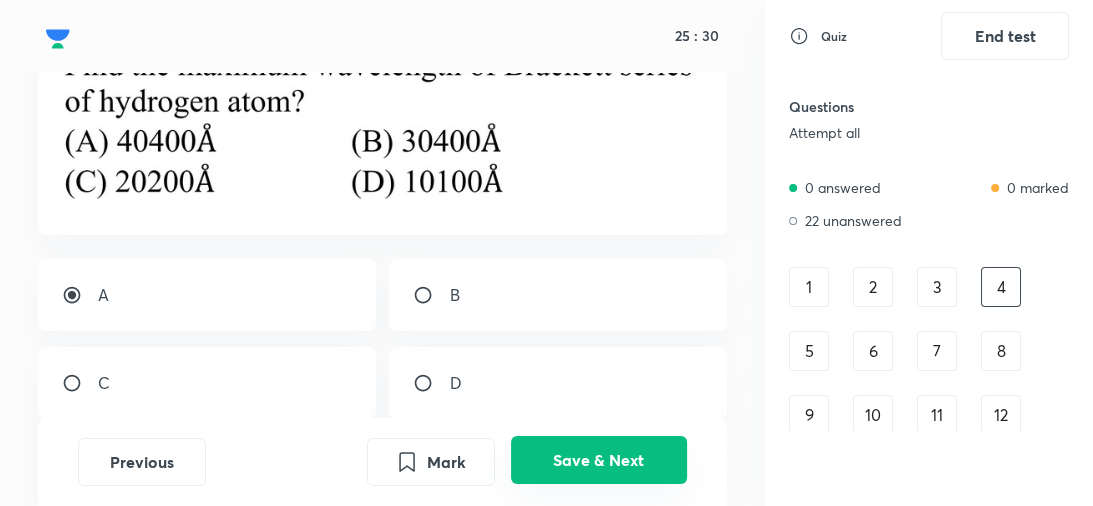 click on "Save & Next" at bounding box center (599, 460) 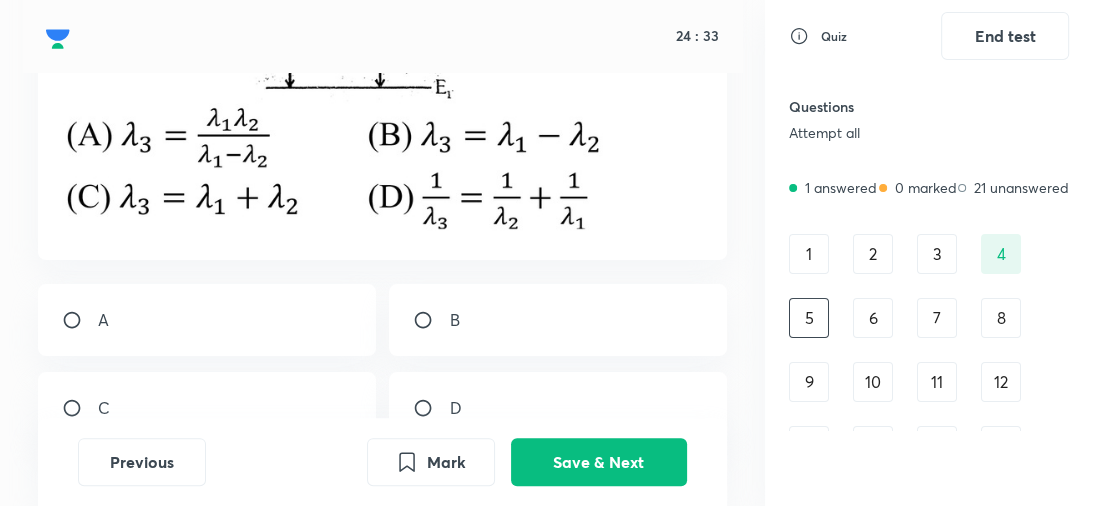 scroll, scrollTop: 344, scrollLeft: 0, axis: vertical 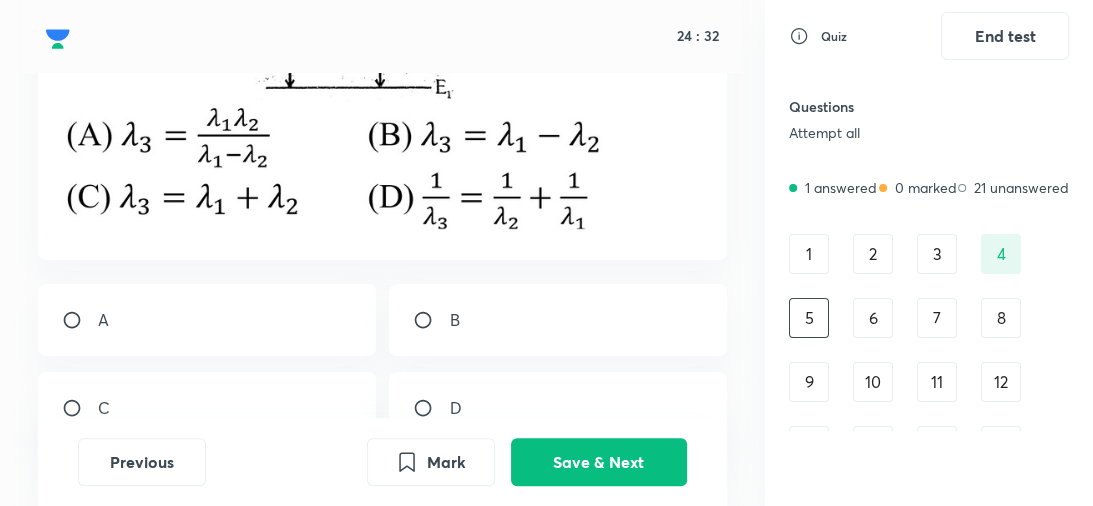 click on "D" at bounding box center (557, 408) 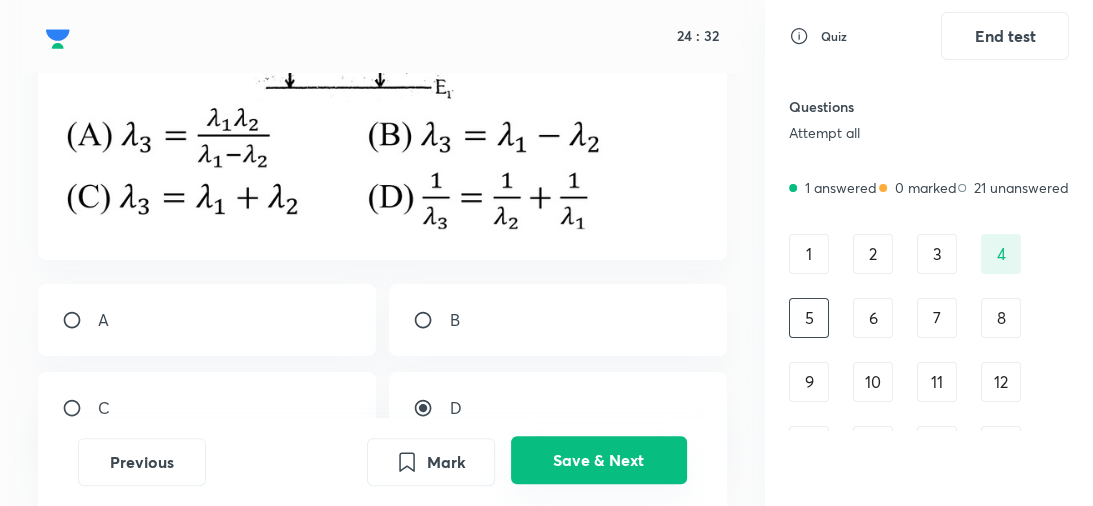 click on "Save & Next" at bounding box center (599, 460) 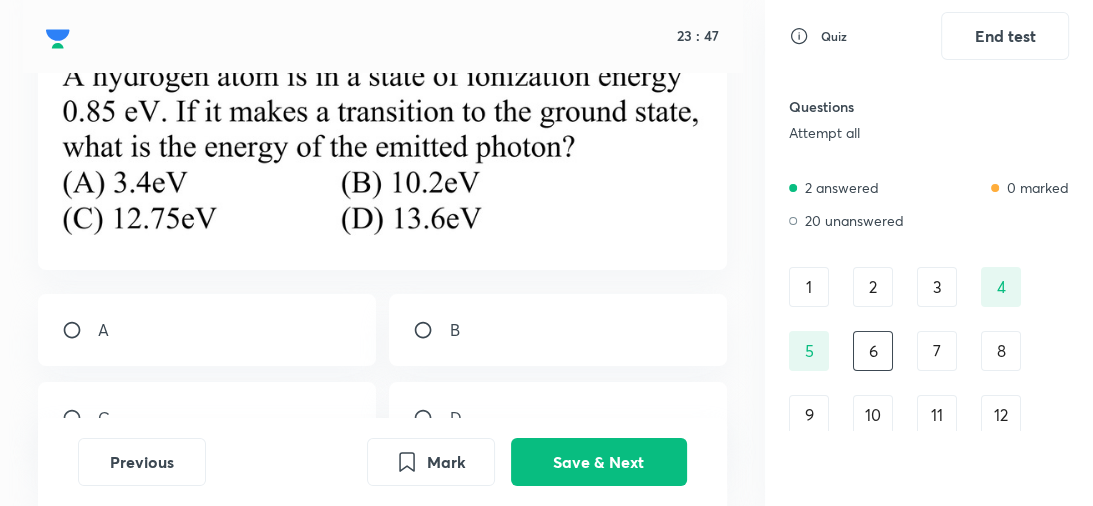 scroll, scrollTop: 152, scrollLeft: 0, axis: vertical 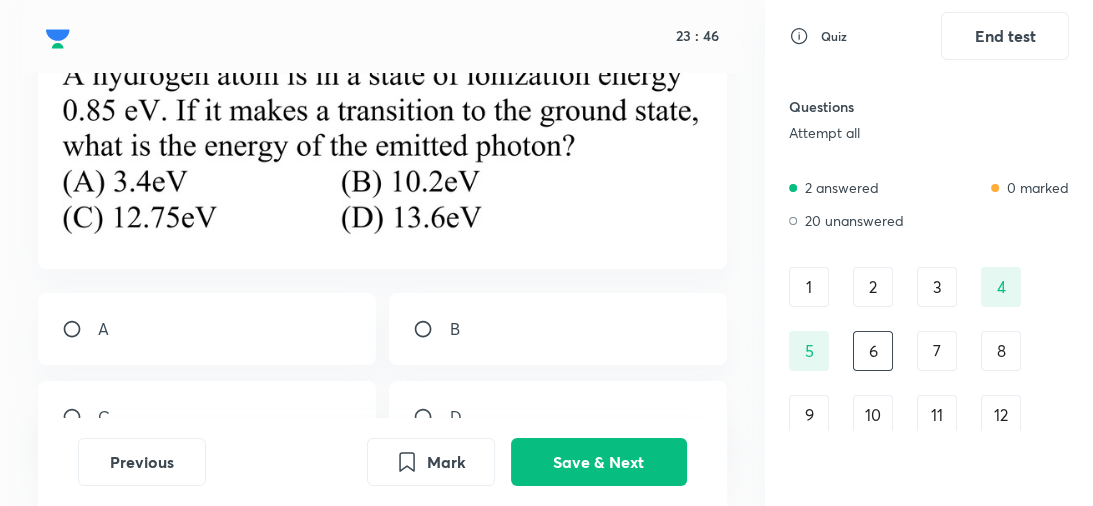 click on "C" at bounding box center (206, 417) 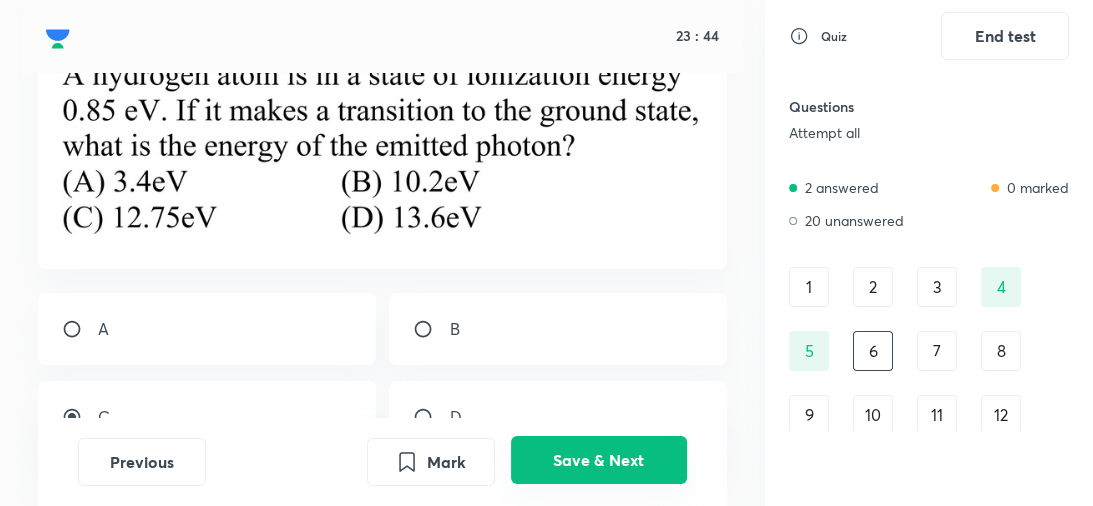 click on "Save & Next" at bounding box center (599, 460) 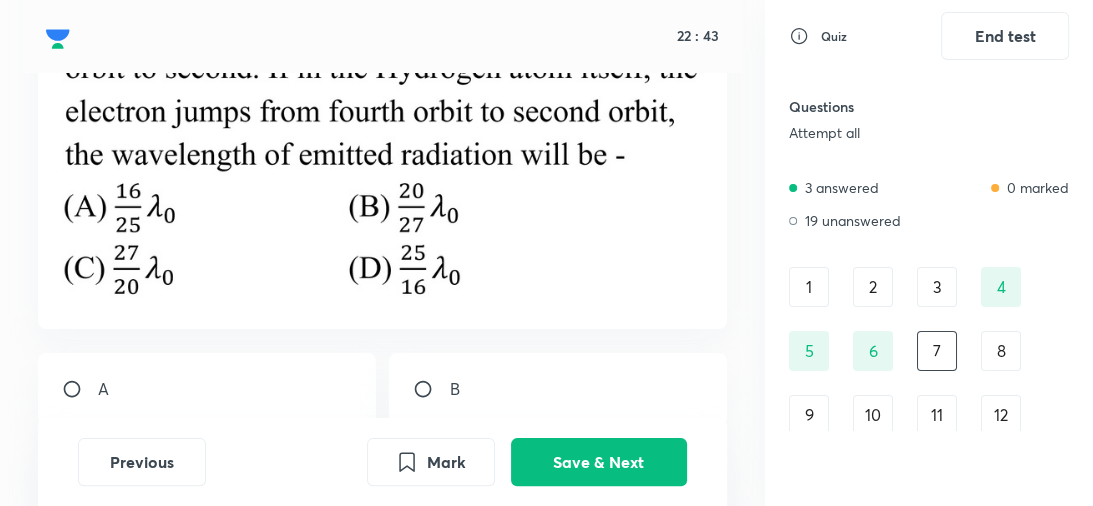 scroll, scrollTop: 244, scrollLeft: 0, axis: vertical 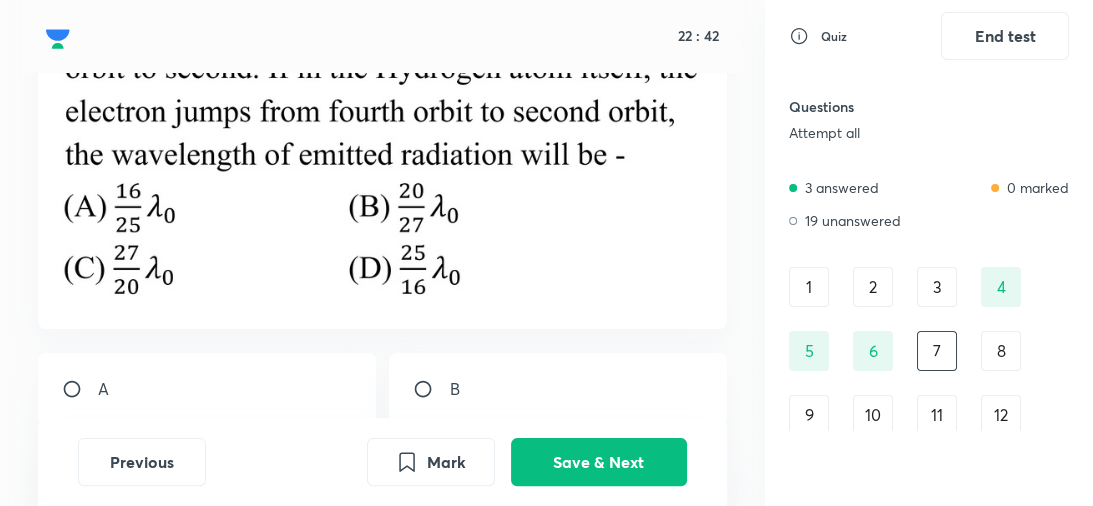 click on "B" at bounding box center [557, 389] 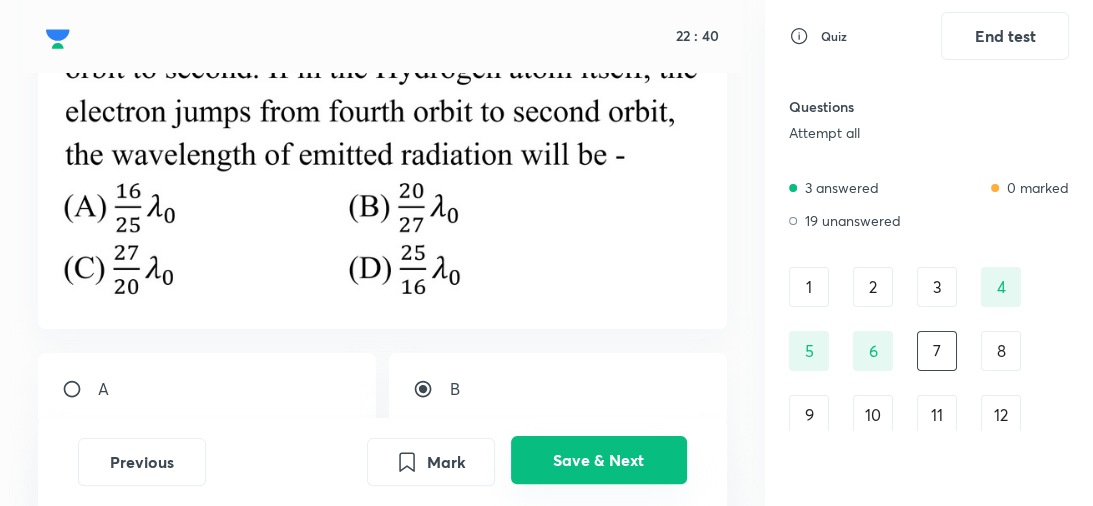 click on "Save & Next" at bounding box center [599, 460] 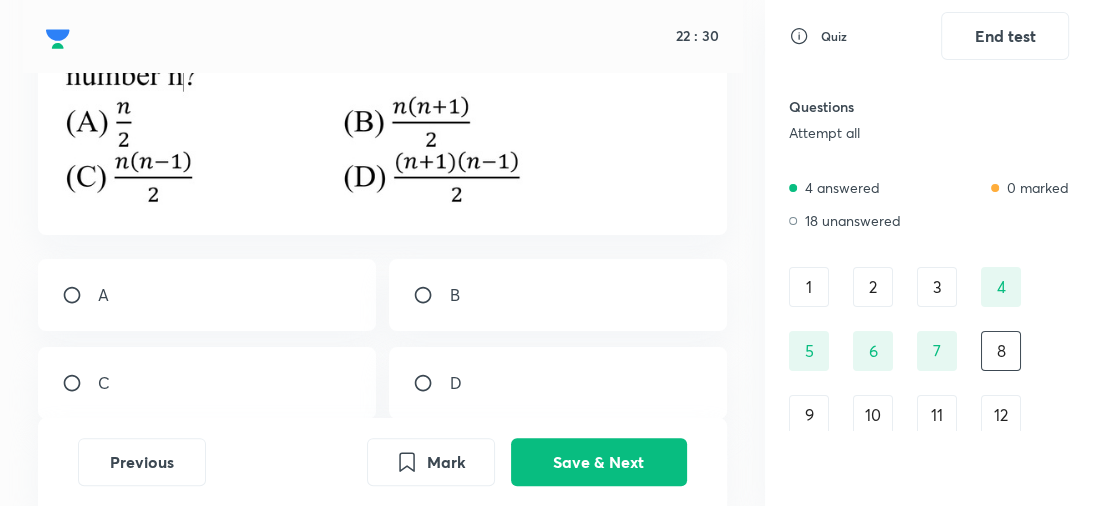 scroll, scrollTop: 256, scrollLeft: 0, axis: vertical 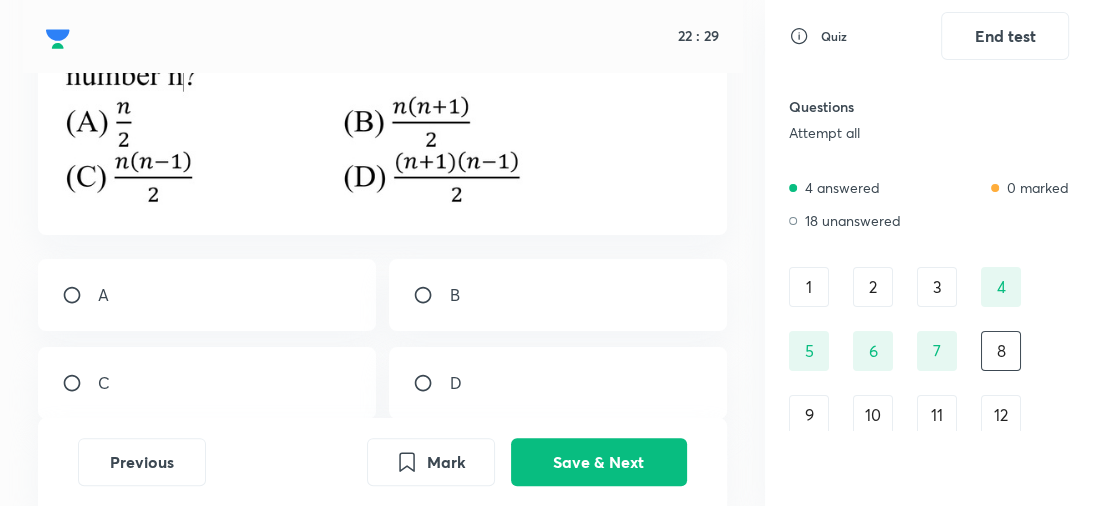 click on "C" at bounding box center [206, 383] 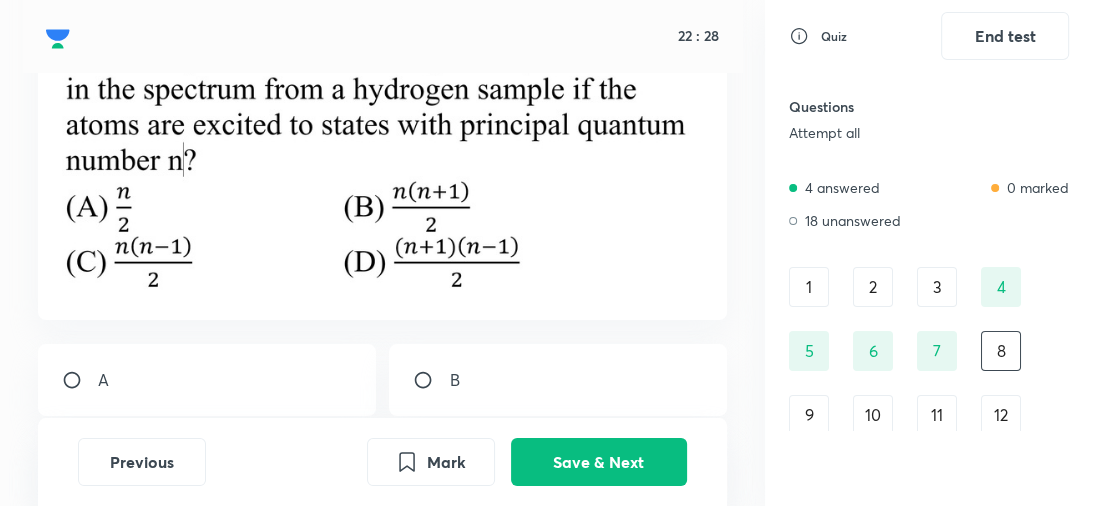 scroll, scrollTop: 168, scrollLeft: 0, axis: vertical 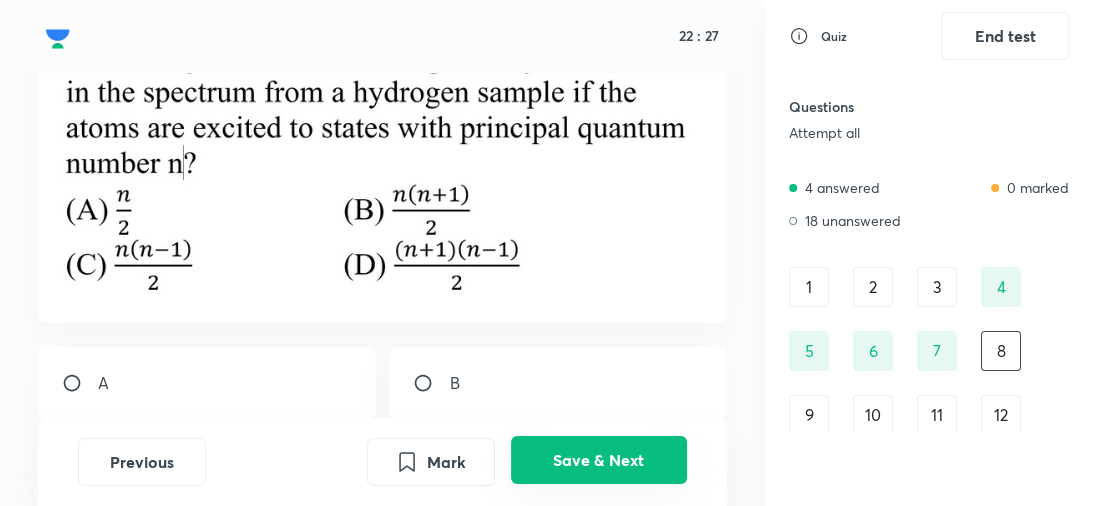 click on "Save & Next" at bounding box center (599, 460) 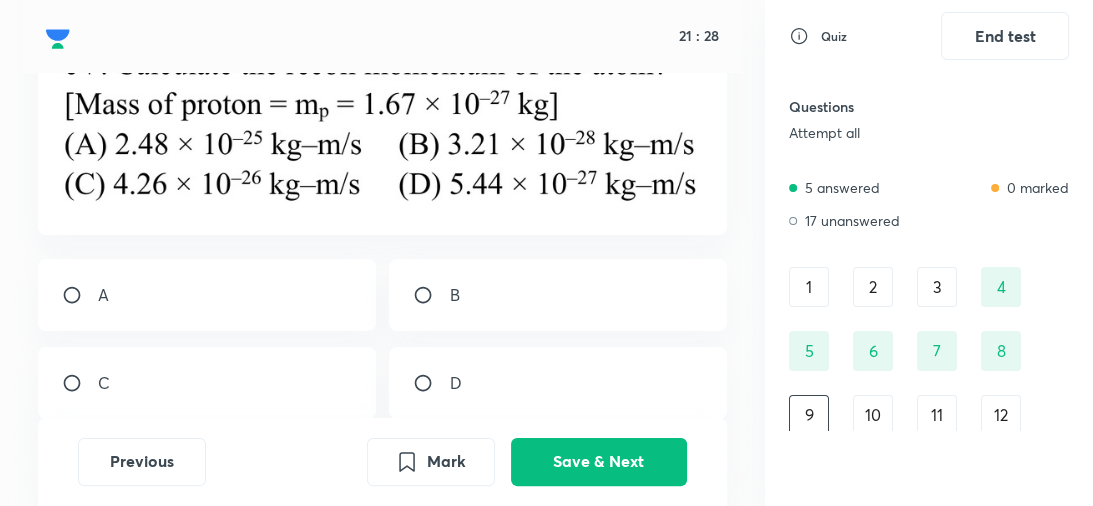 scroll, scrollTop: 201, scrollLeft: 0, axis: vertical 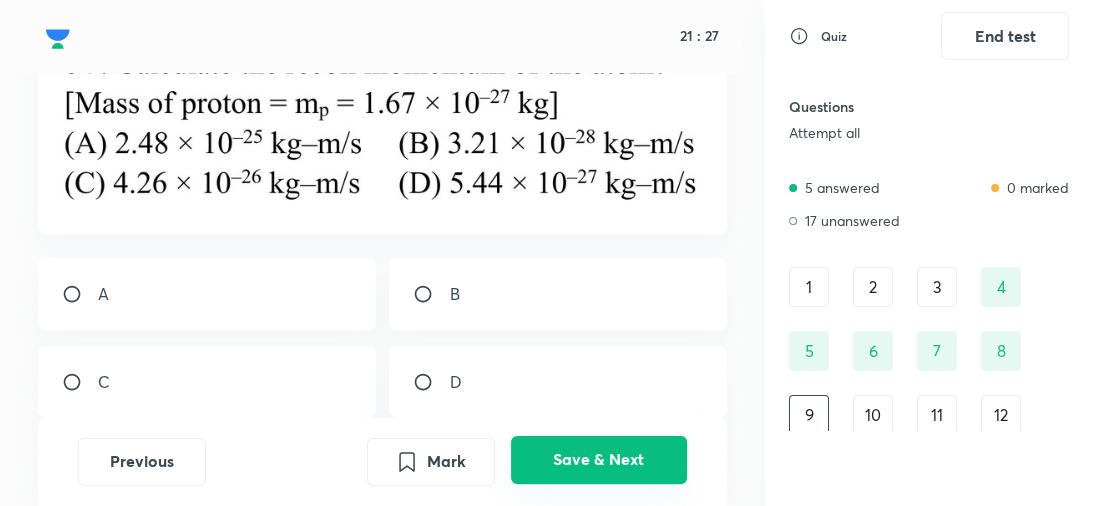click on "Save & Next" at bounding box center (599, 460) 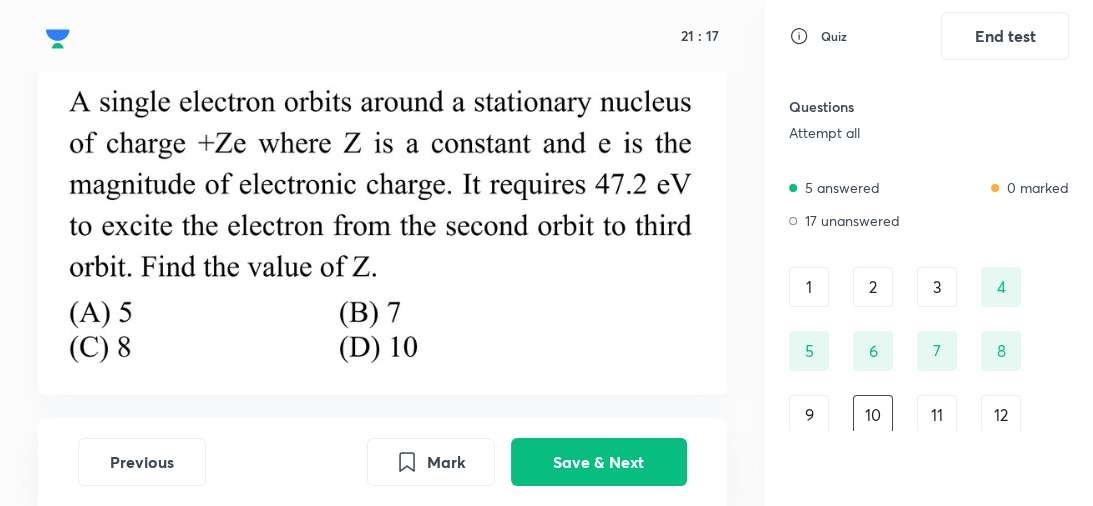 scroll, scrollTop: 124, scrollLeft: 0, axis: vertical 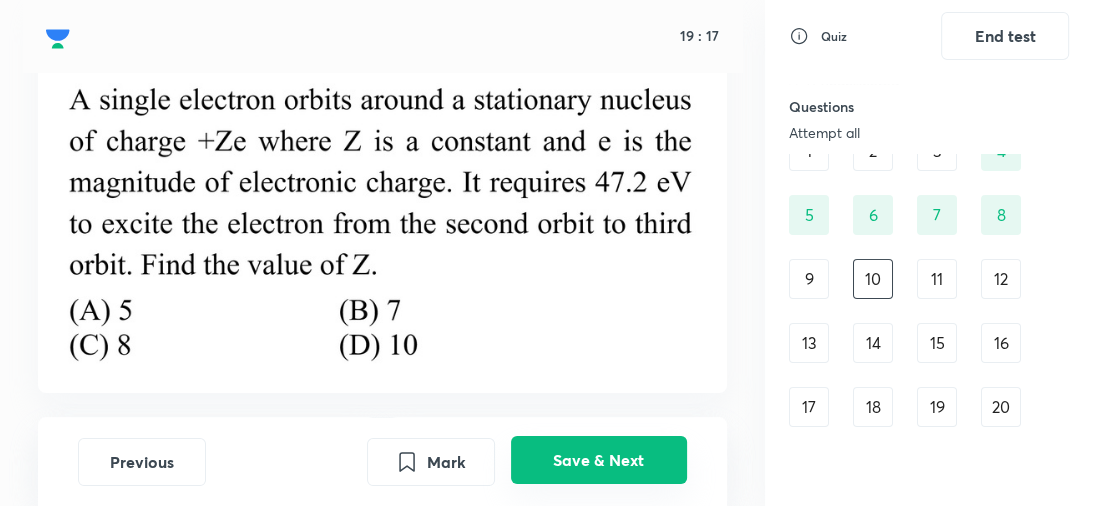 click on "Save & Next" at bounding box center [599, 460] 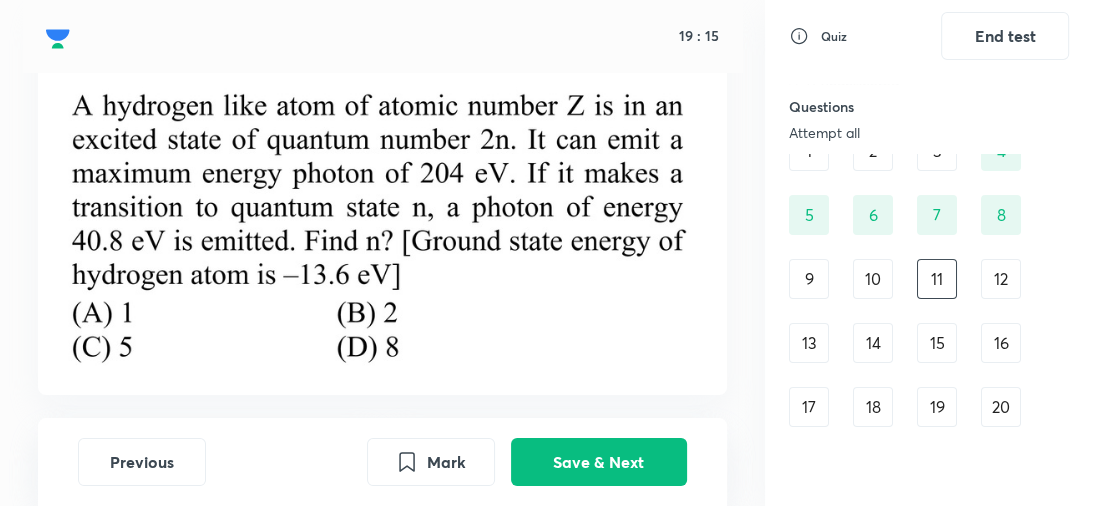scroll, scrollTop: 119, scrollLeft: 0, axis: vertical 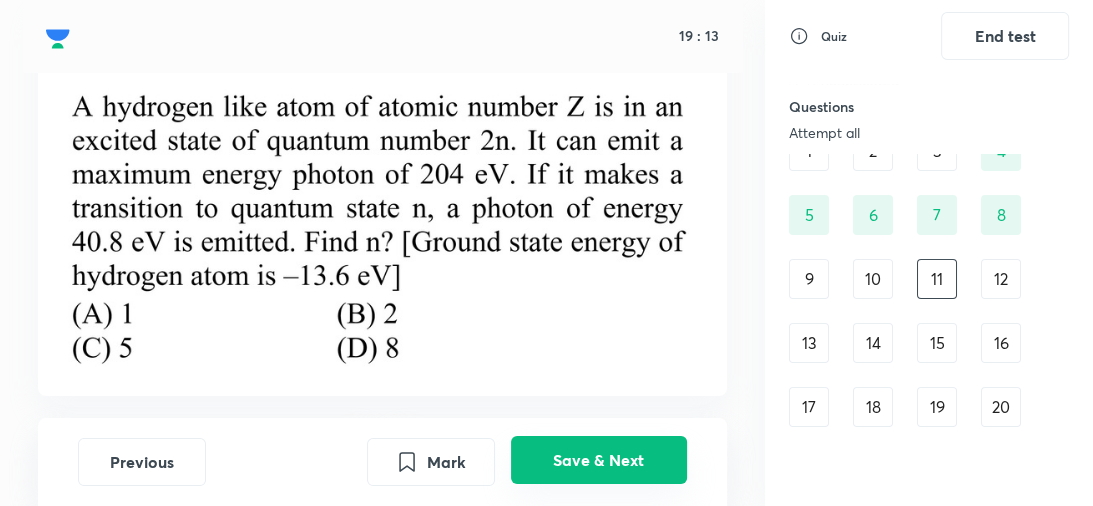 click on "Save & Next" at bounding box center (599, 460) 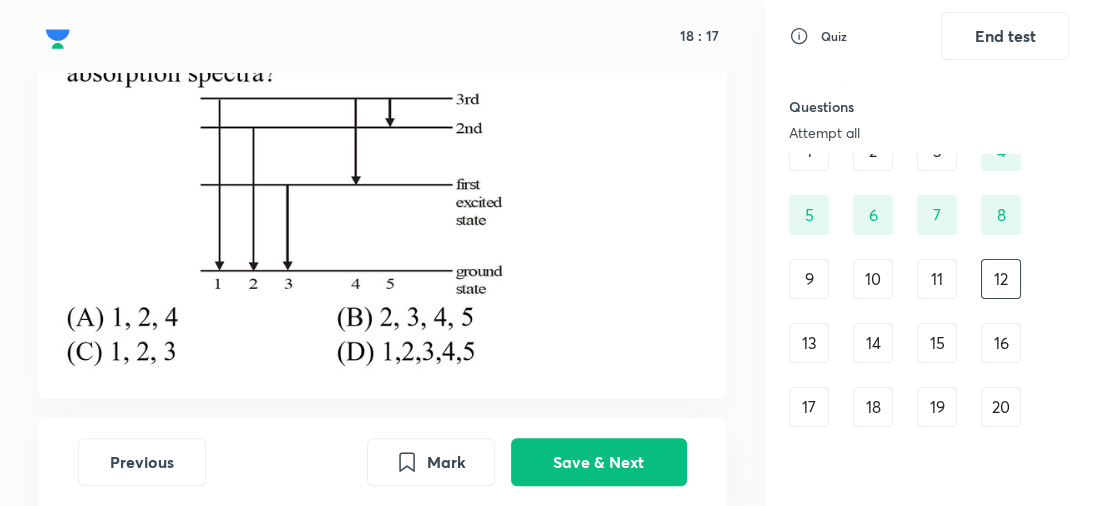 scroll, scrollTop: 254, scrollLeft: 0, axis: vertical 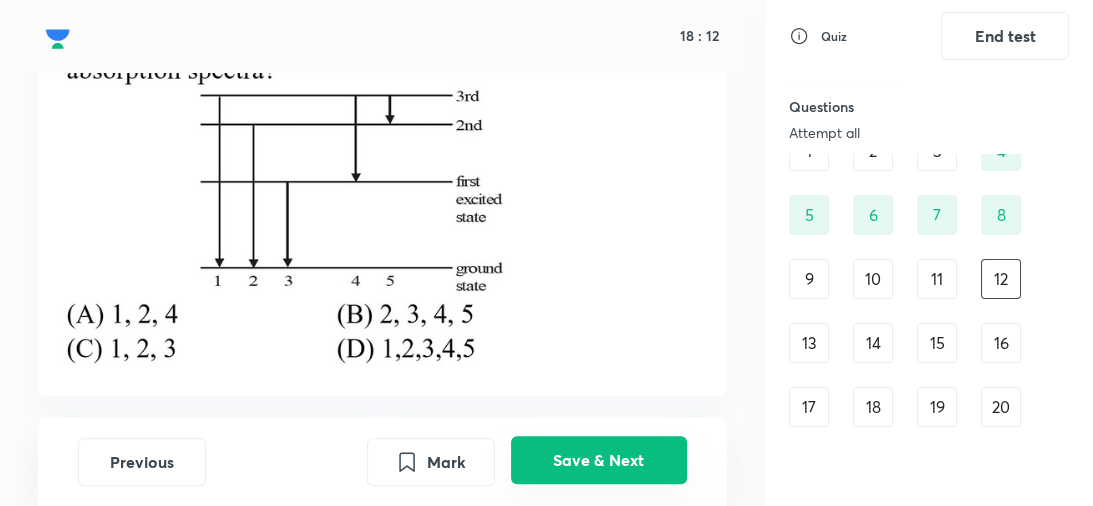 click on "Save & Next" at bounding box center [599, 460] 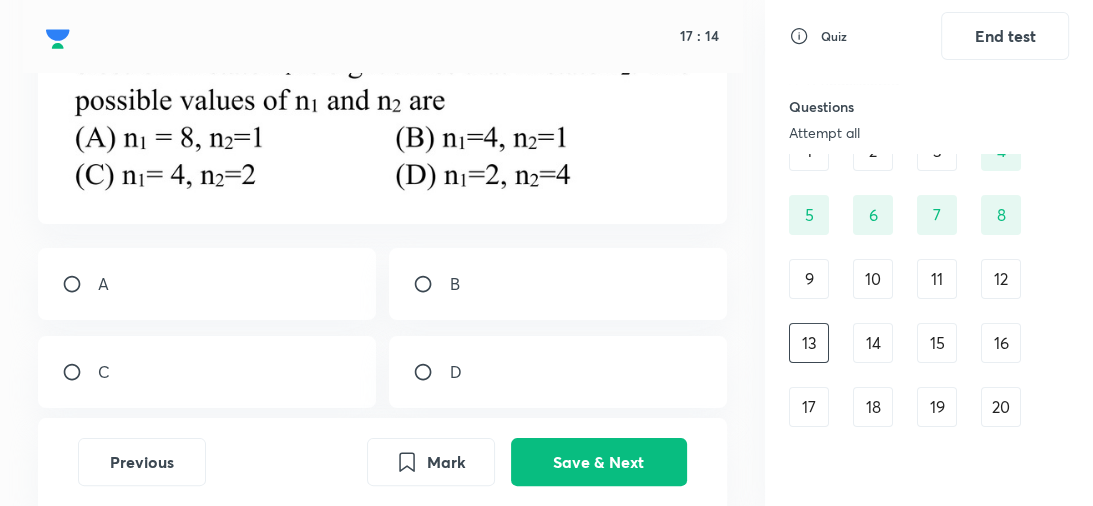 scroll, scrollTop: 240, scrollLeft: 0, axis: vertical 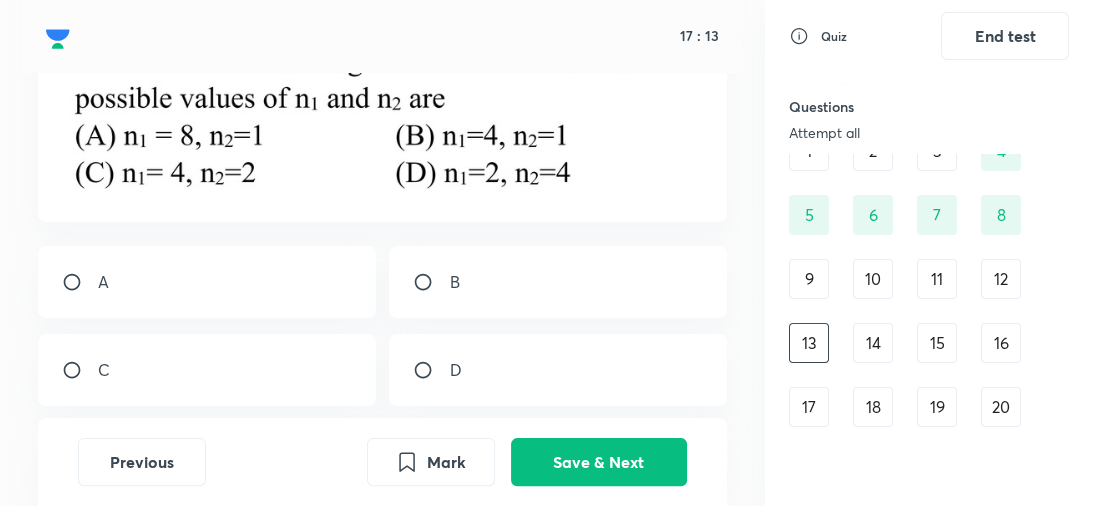 click on "C" at bounding box center (206, 370) 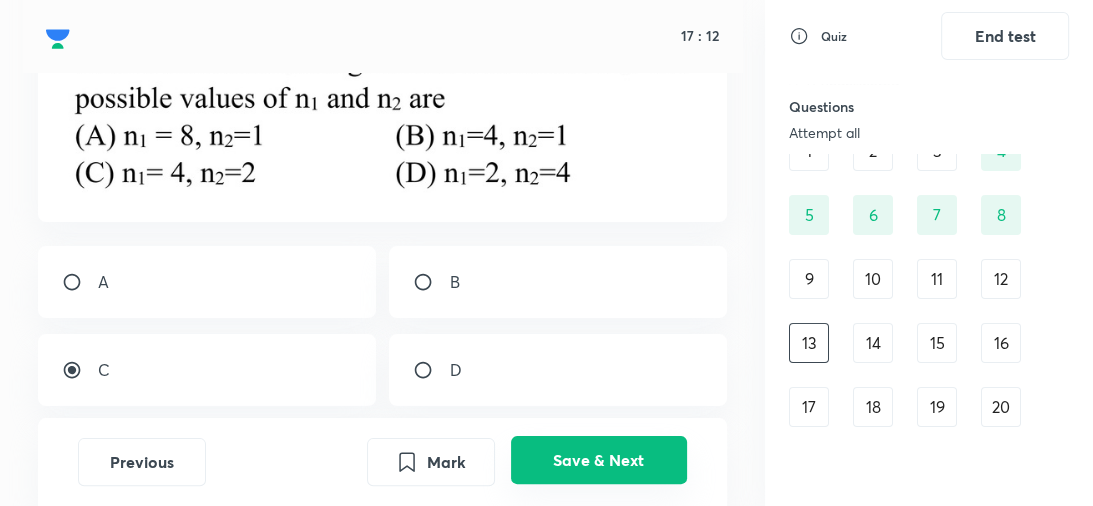 click on "Save & Next" at bounding box center (599, 460) 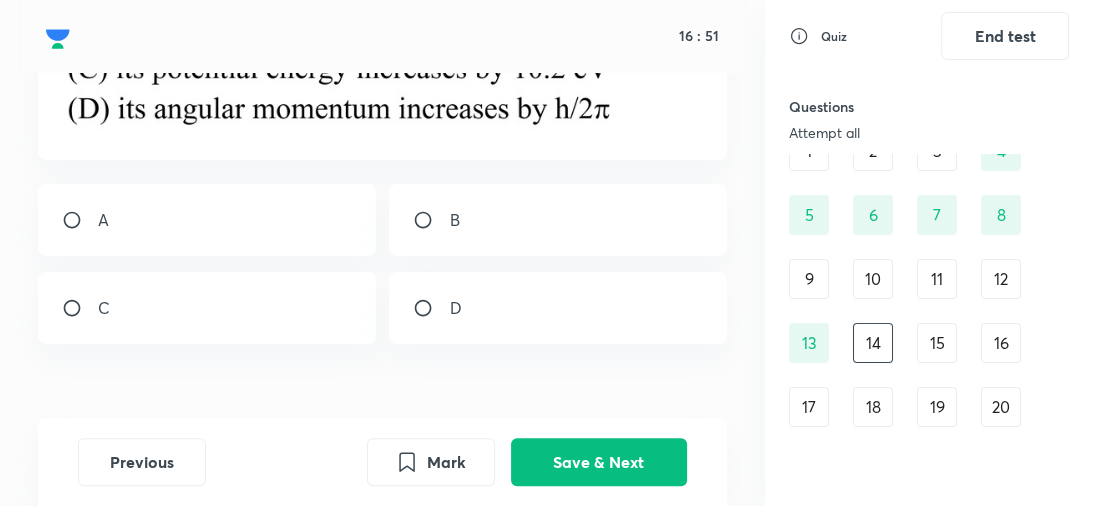 scroll, scrollTop: 315, scrollLeft: 0, axis: vertical 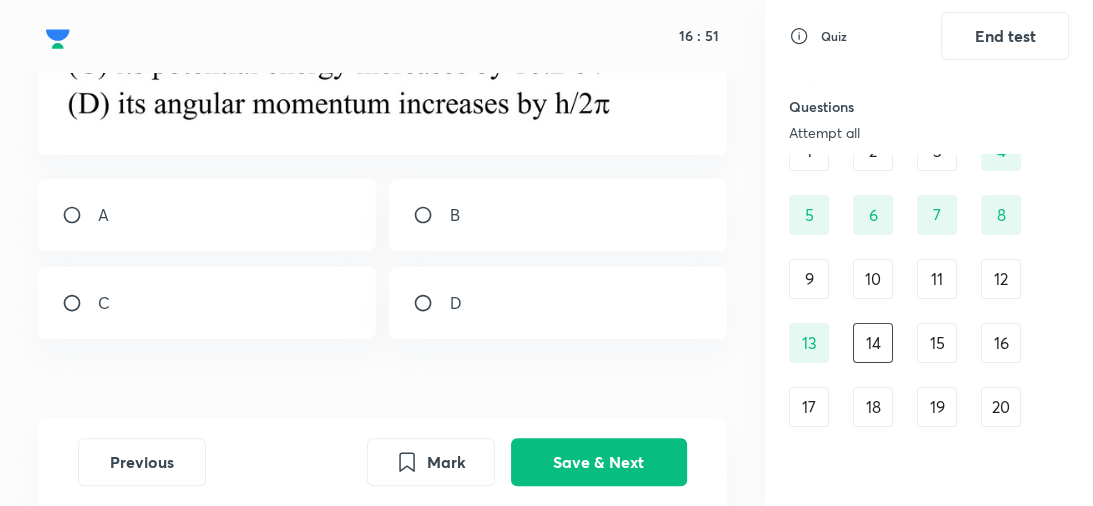 click on "D" at bounding box center (557, 303) 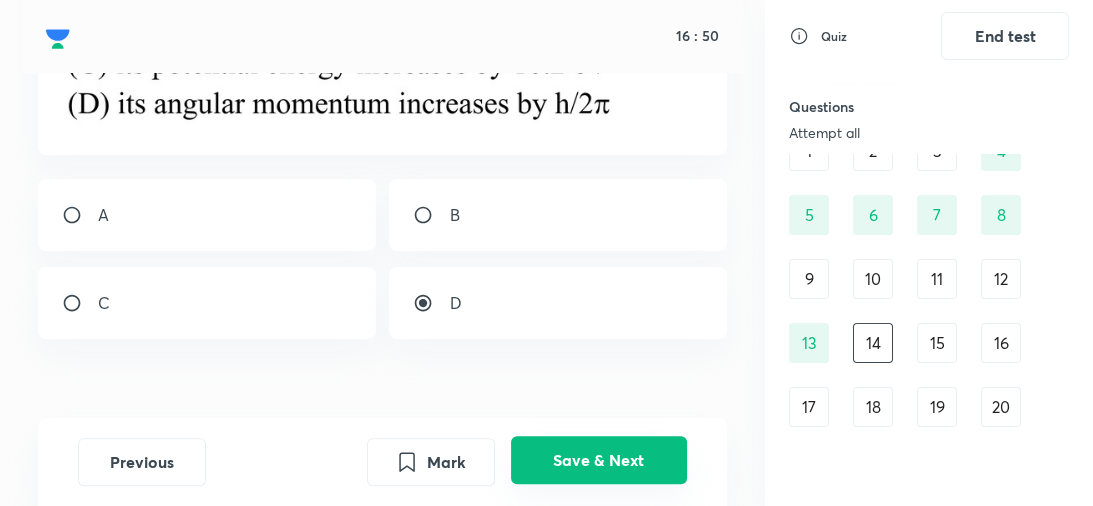 click on "Save & Next" at bounding box center [599, 460] 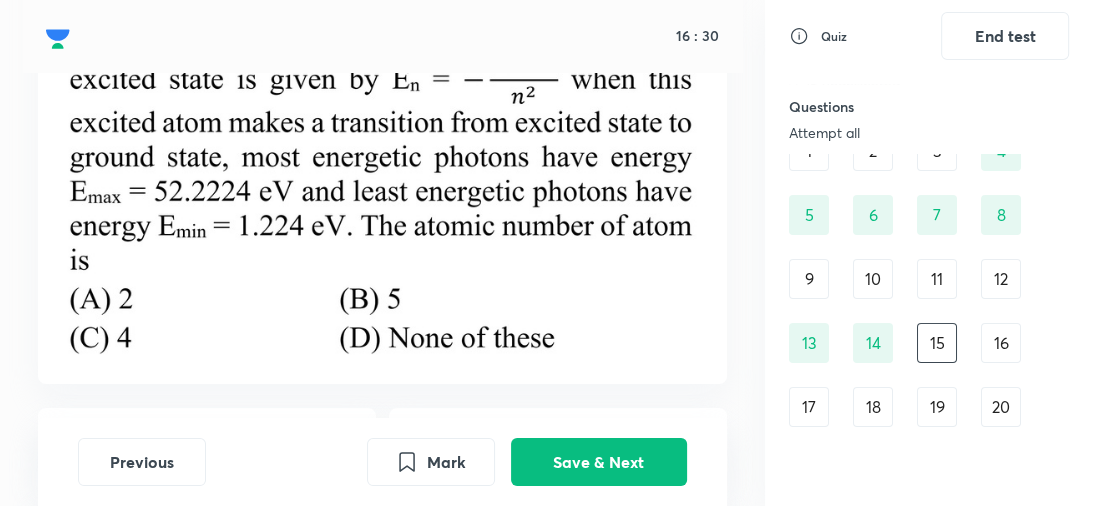 scroll, scrollTop: 210, scrollLeft: 0, axis: vertical 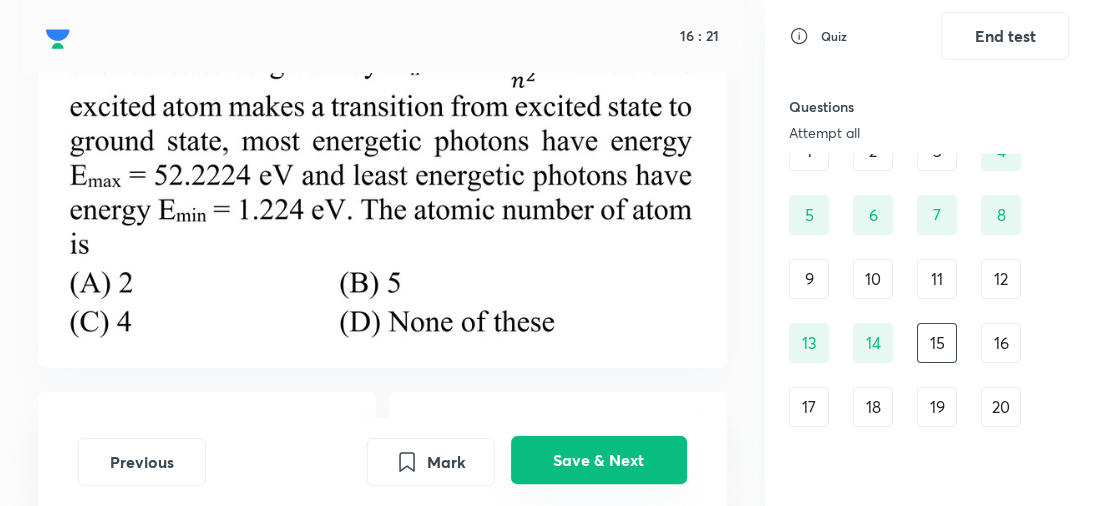 click on "Save & Next" at bounding box center (599, 460) 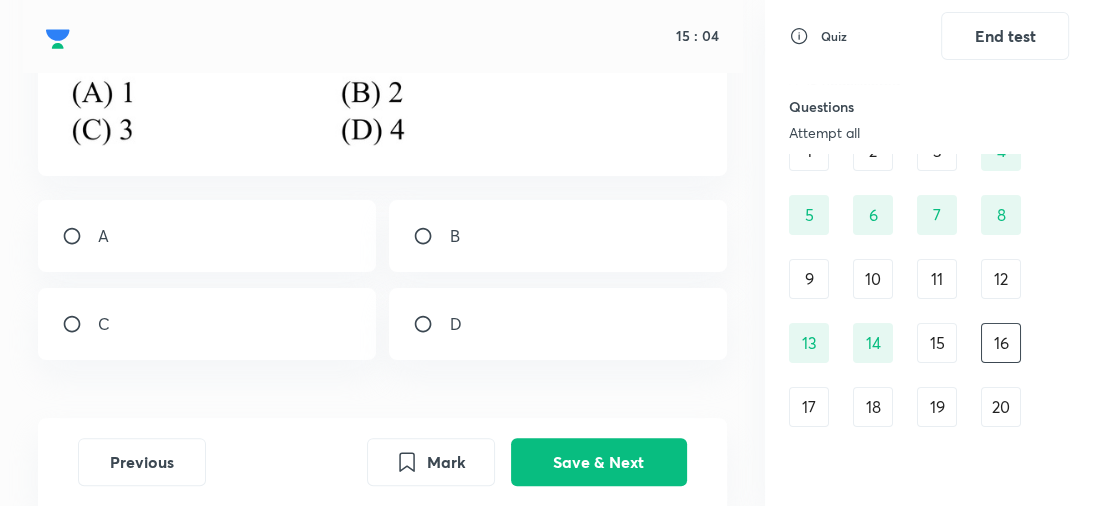 scroll, scrollTop: 398, scrollLeft: 0, axis: vertical 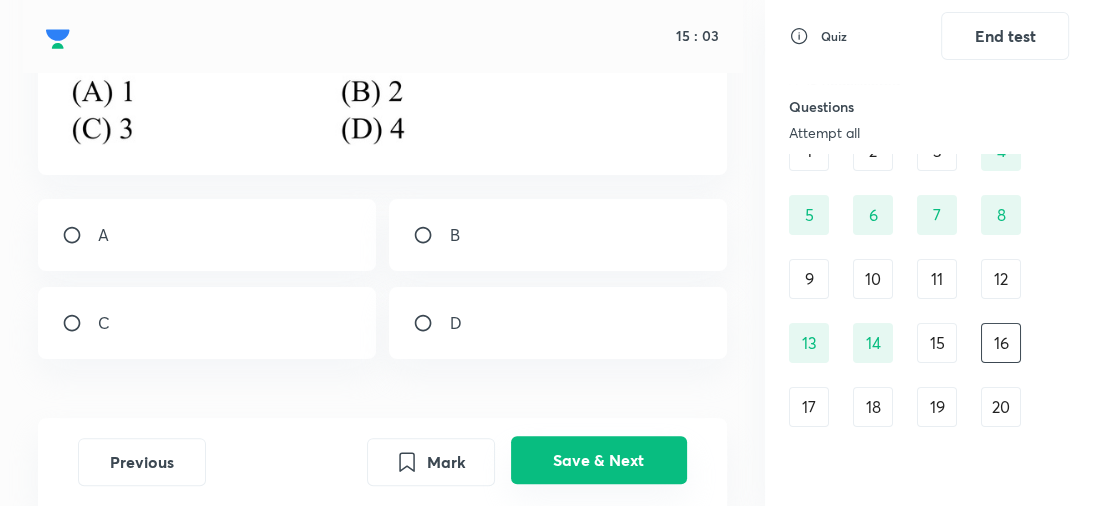 click on "Save & Next" at bounding box center [599, 460] 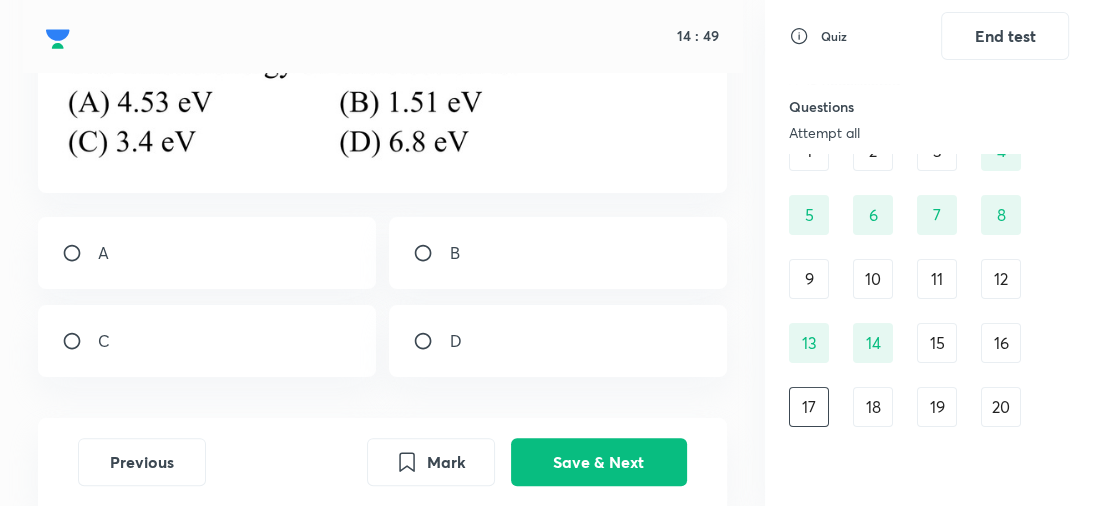 scroll, scrollTop: 264, scrollLeft: 0, axis: vertical 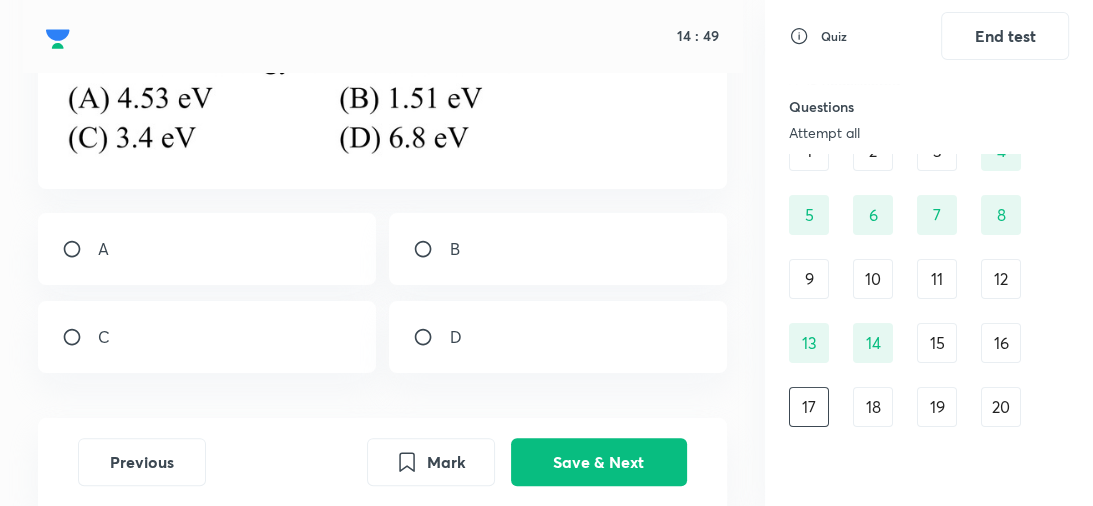 click on "B" at bounding box center (557, 249) 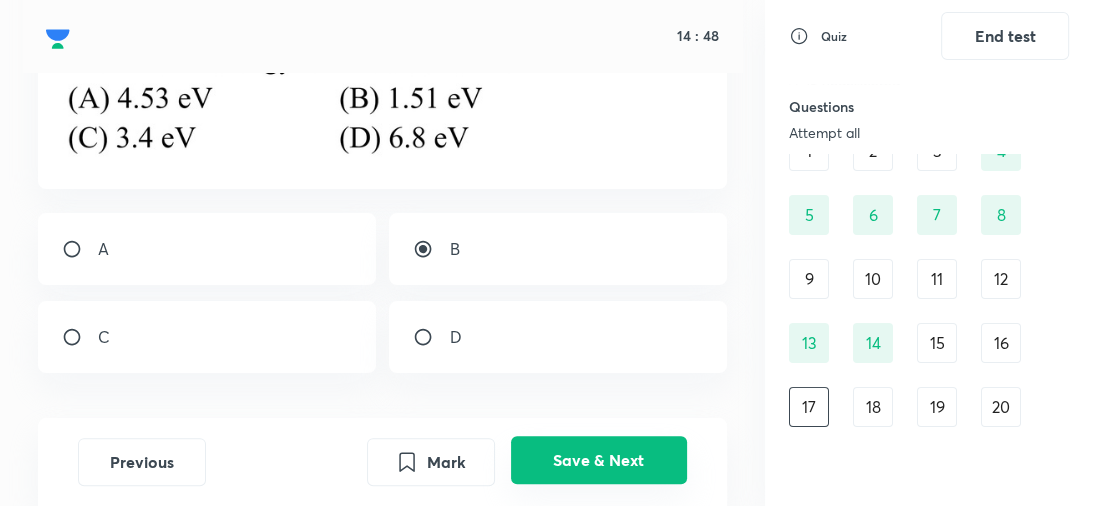 click on "Save & Next" at bounding box center [599, 460] 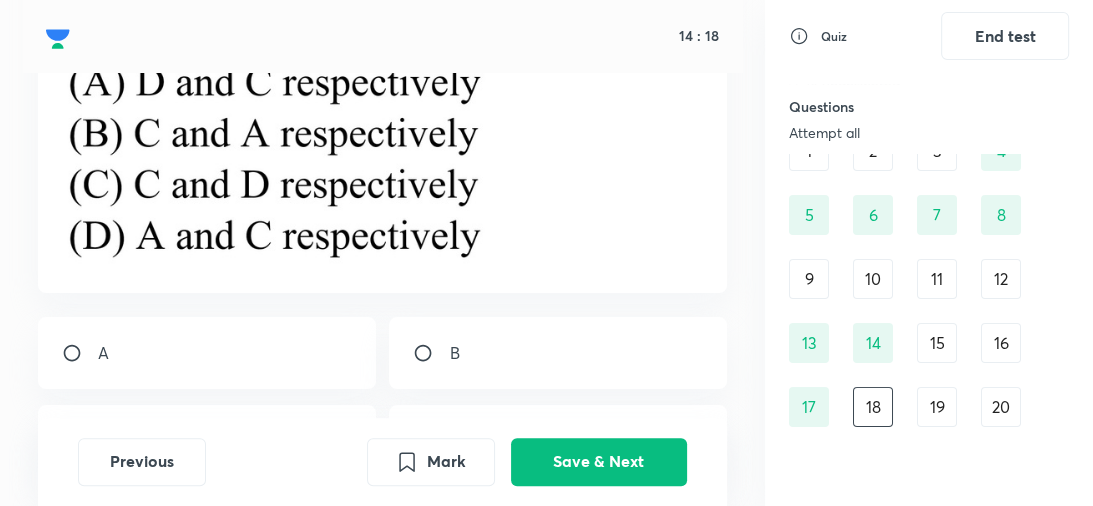 scroll, scrollTop: 493, scrollLeft: 0, axis: vertical 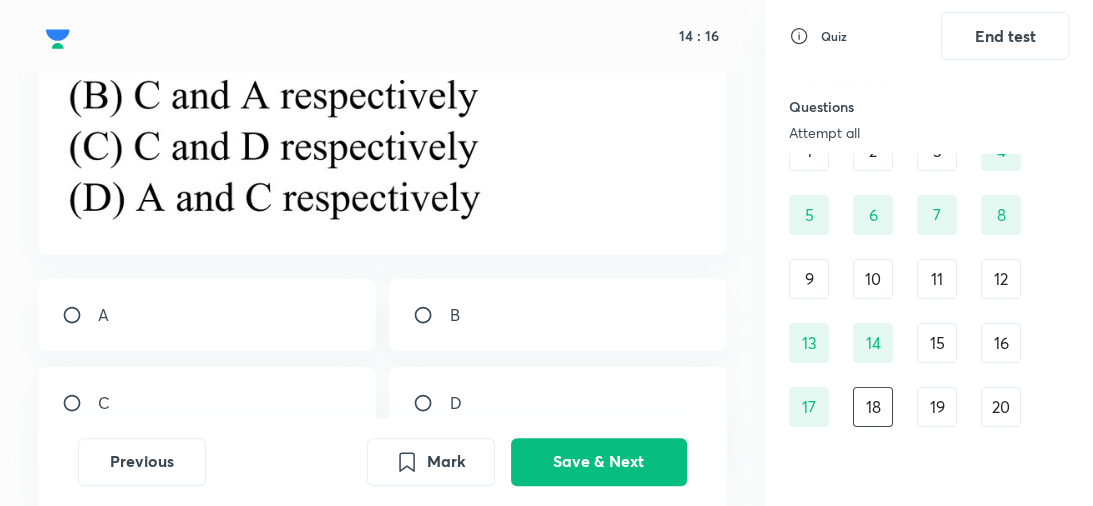 click on "C" at bounding box center [206, 403] 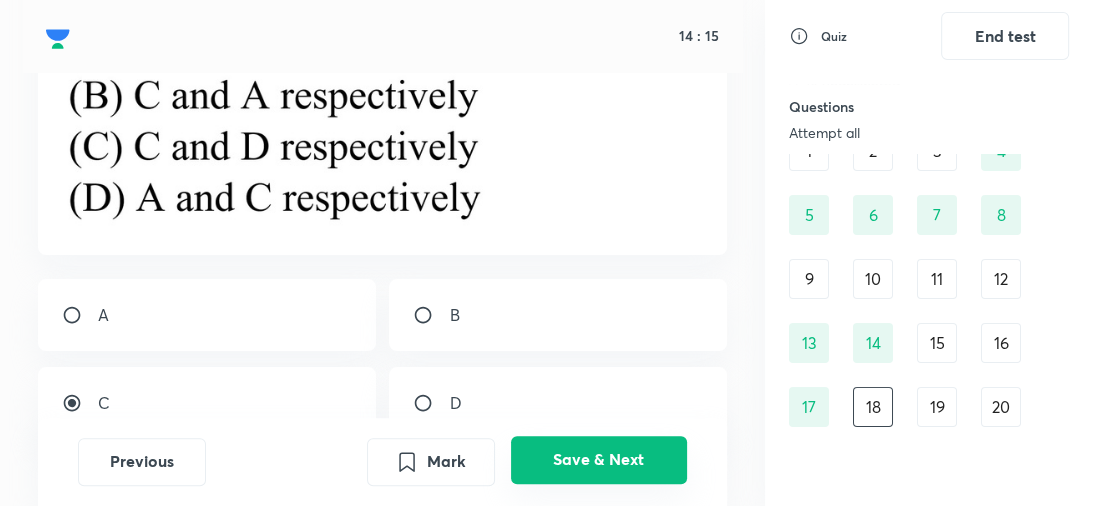 click on "Save & Next" at bounding box center (599, 460) 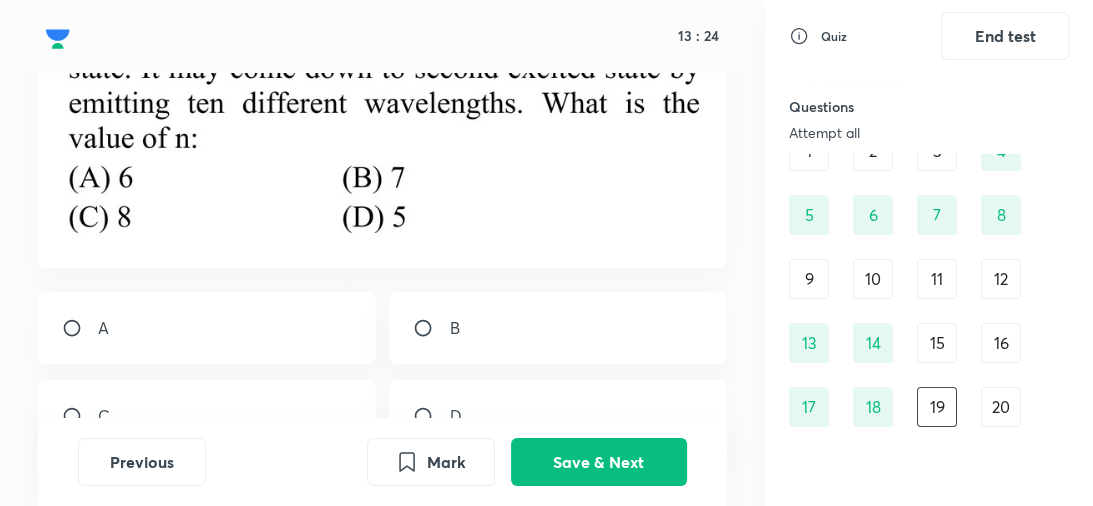 scroll, scrollTop: 195, scrollLeft: 0, axis: vertical 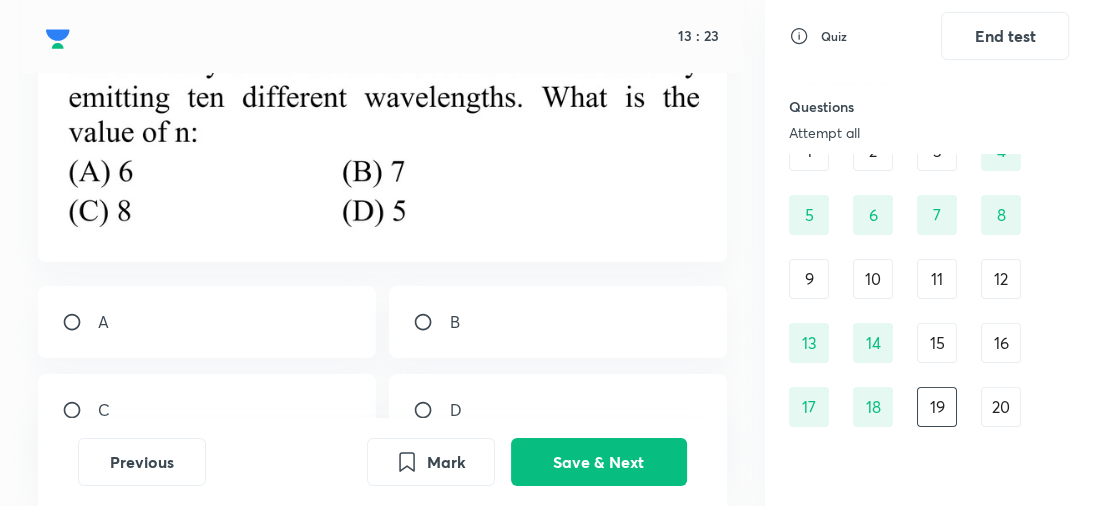 click on "B" at bounding box center [557, 322] 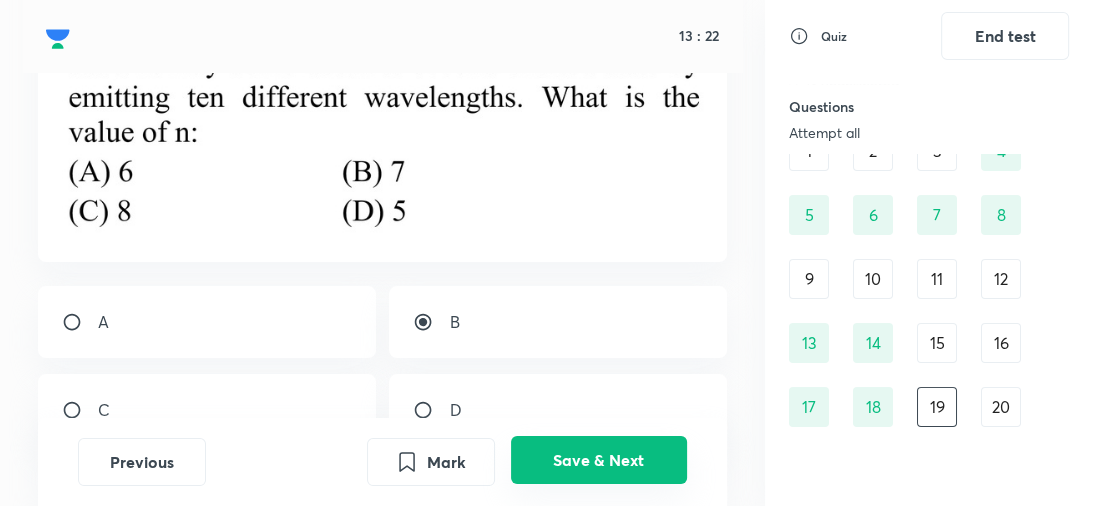 click on "Save & Next" at bounding box center (599, 460) 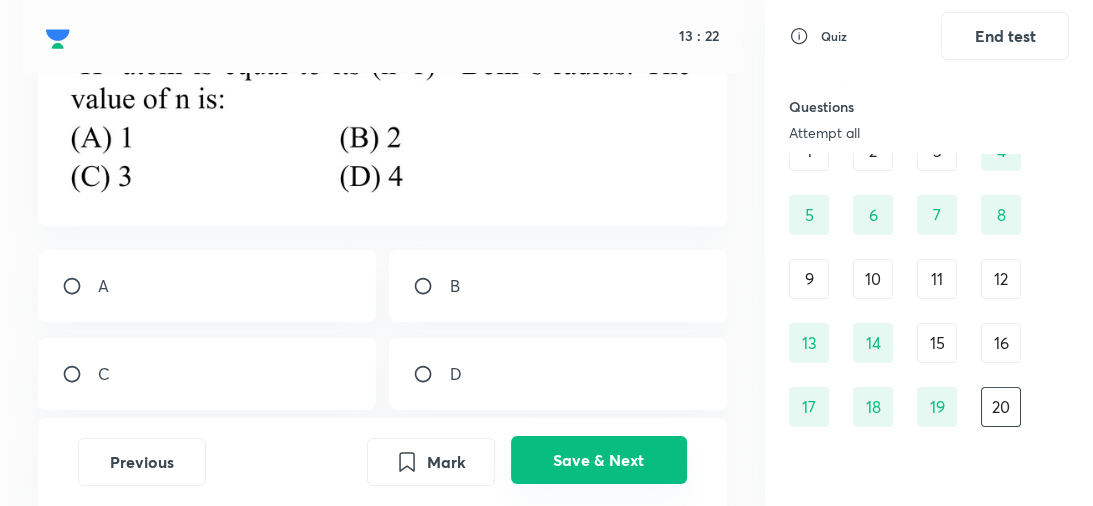 scroll, scrollTop: 195, scrollLeft: 0, axis: vertical 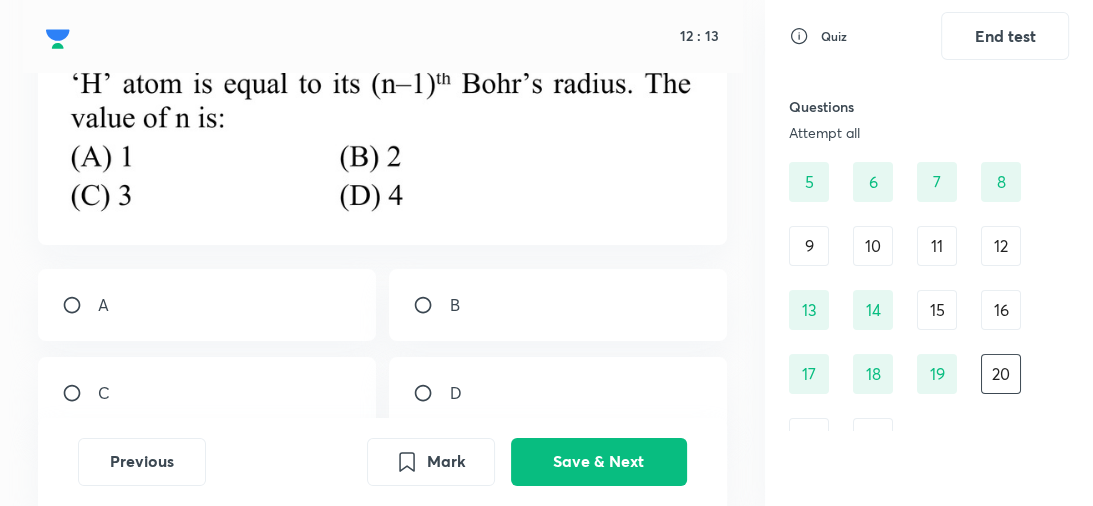 click on "D" at bounding box center (557, 393) 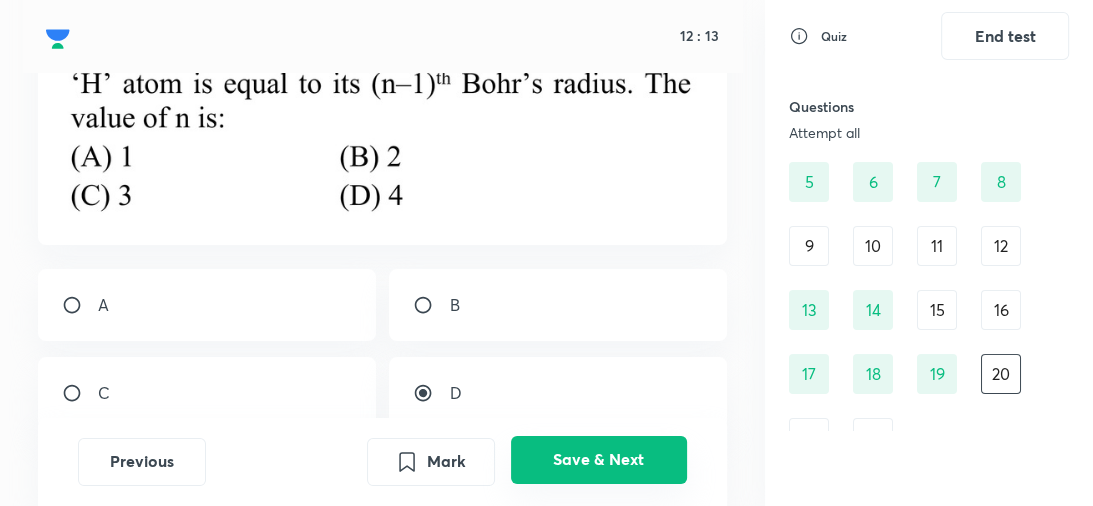 click on "Save & Next" at bounding box center (599, 460) 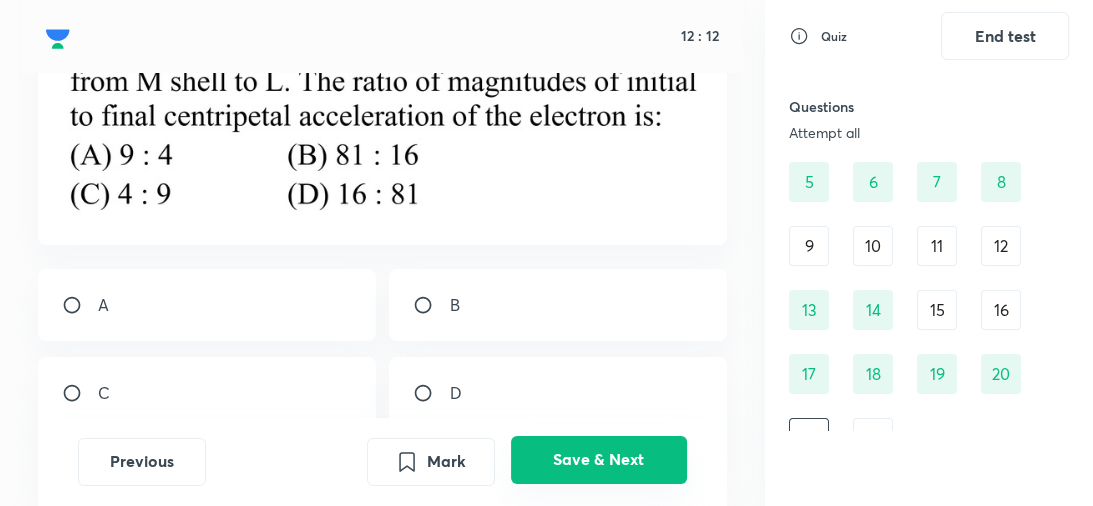 scroll, scrollTop: 176, scrollLeft: 0, axis: vertical 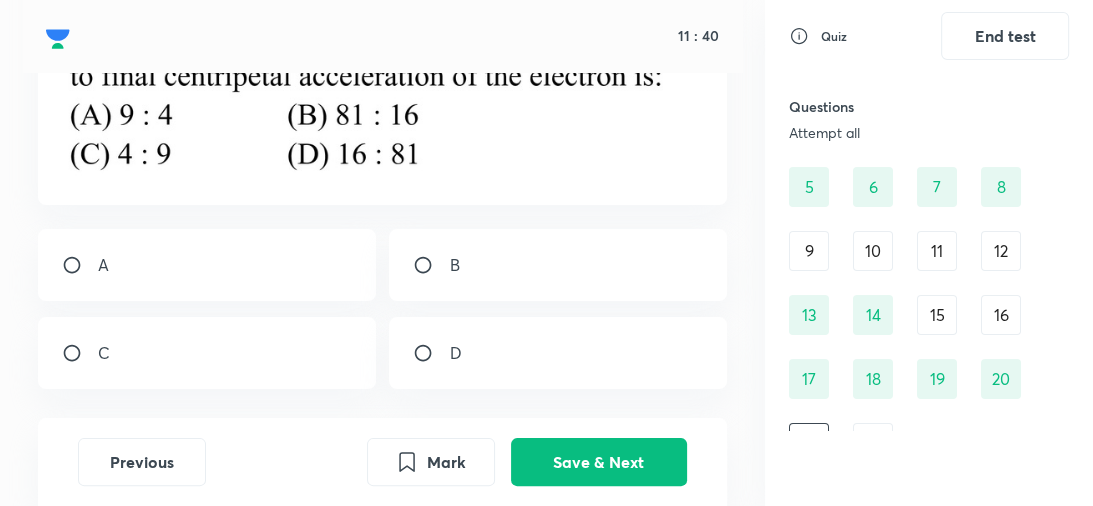 click on "D" at bounding box center (557, 353) 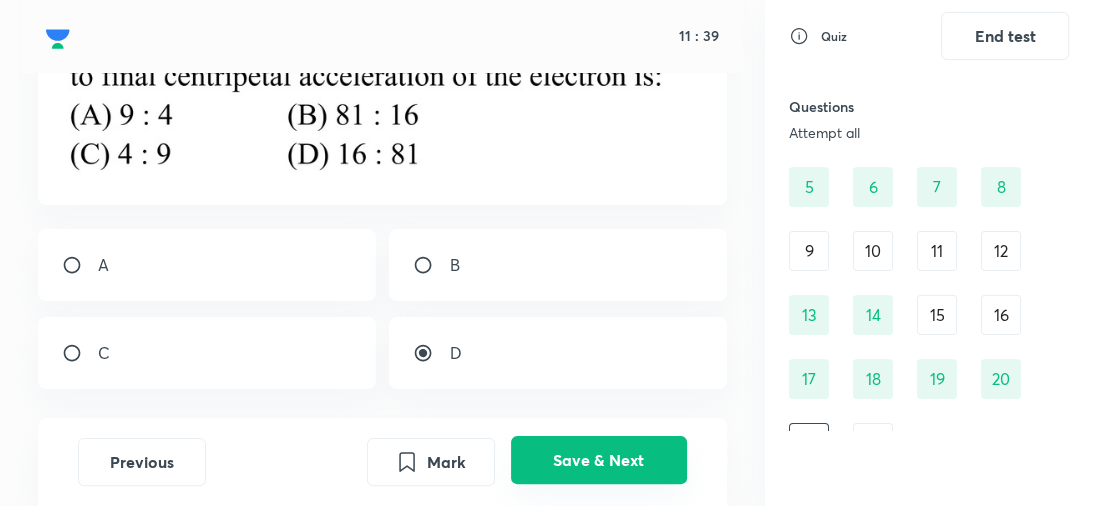 click on "Save & Next" at bounding box center [599, 460] 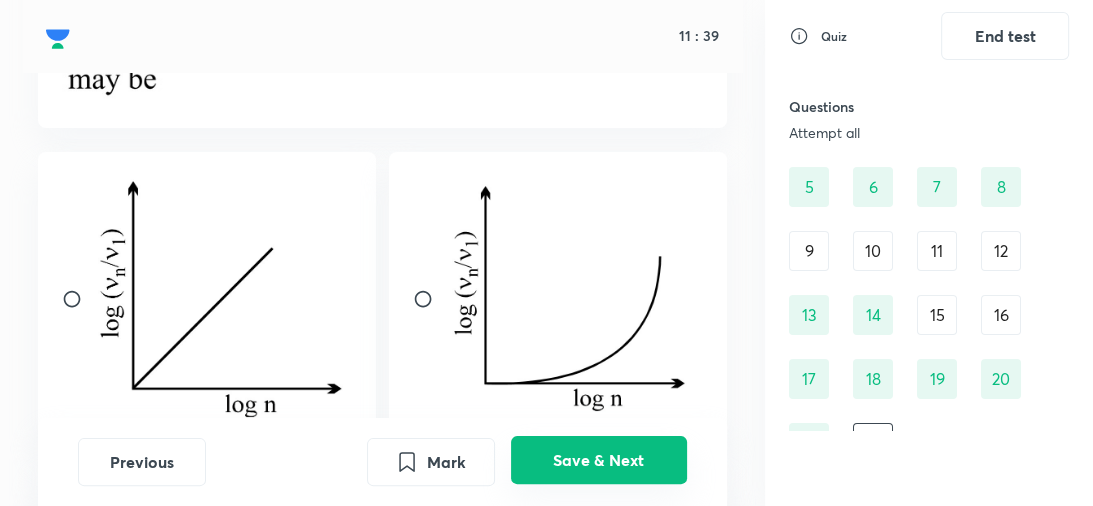scroll, scrollTop: 140, scrollLeft: 0, axis: vertical 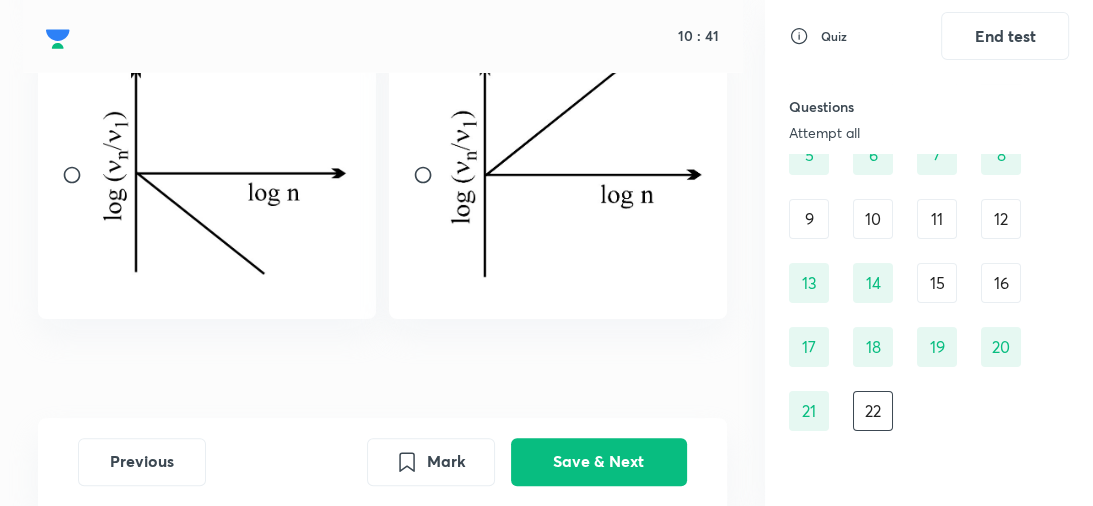 click at bounding box center (80, 175) 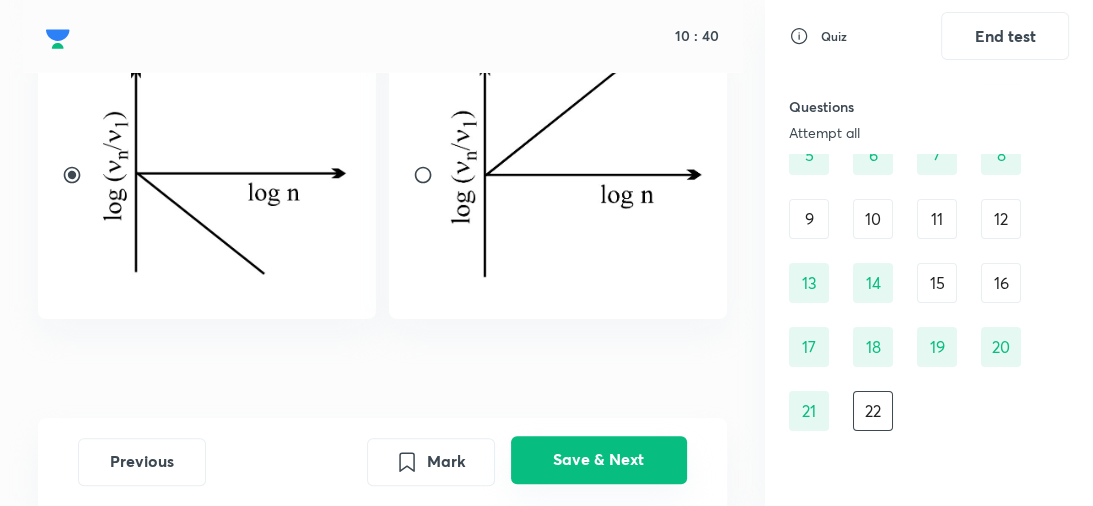 click on "Save & Next" at bounding box center [599, 460] 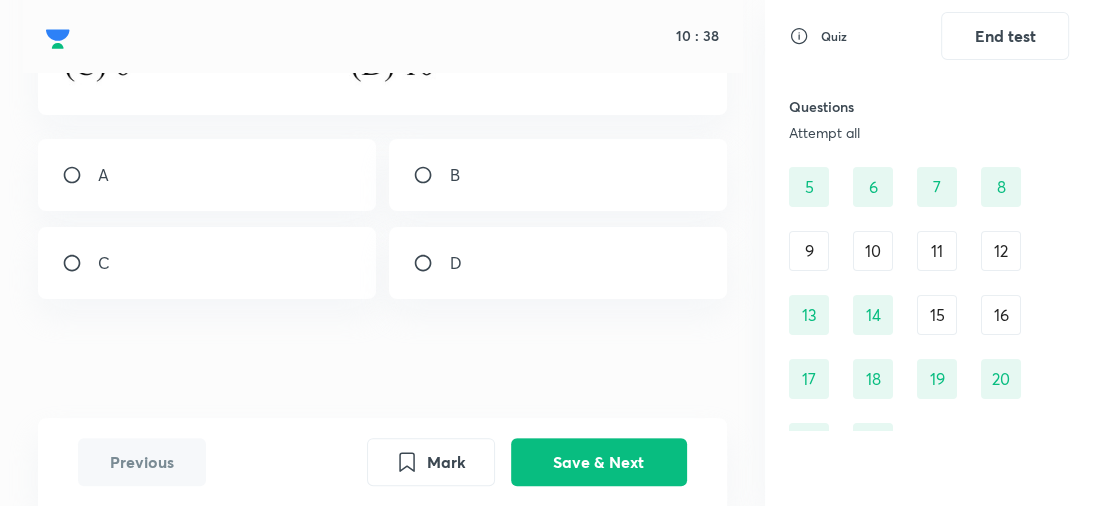 scroll, scrollTop: 0, scrollLeft: 0, axis: both 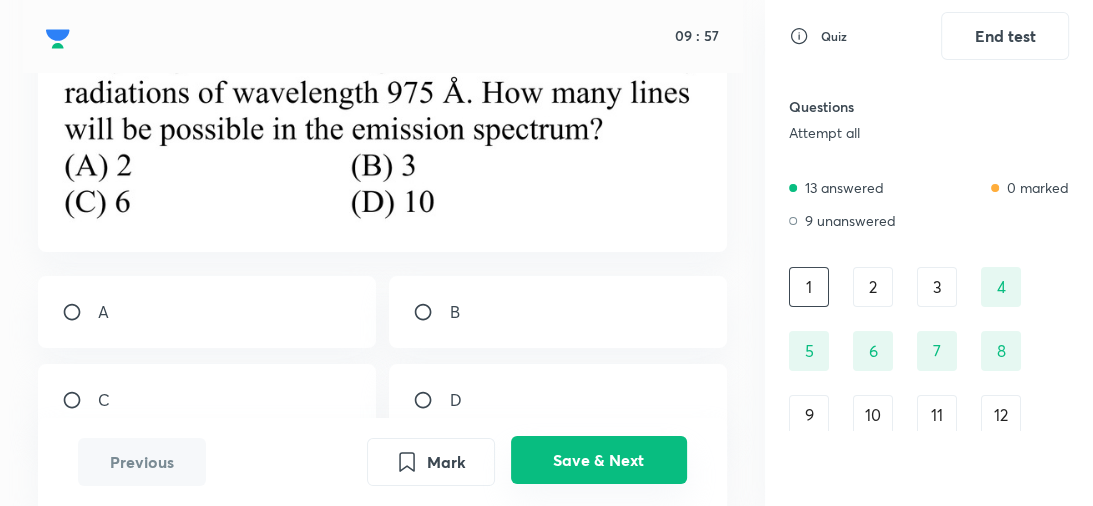click on "Save & Next" at bounding box center (599, 460) 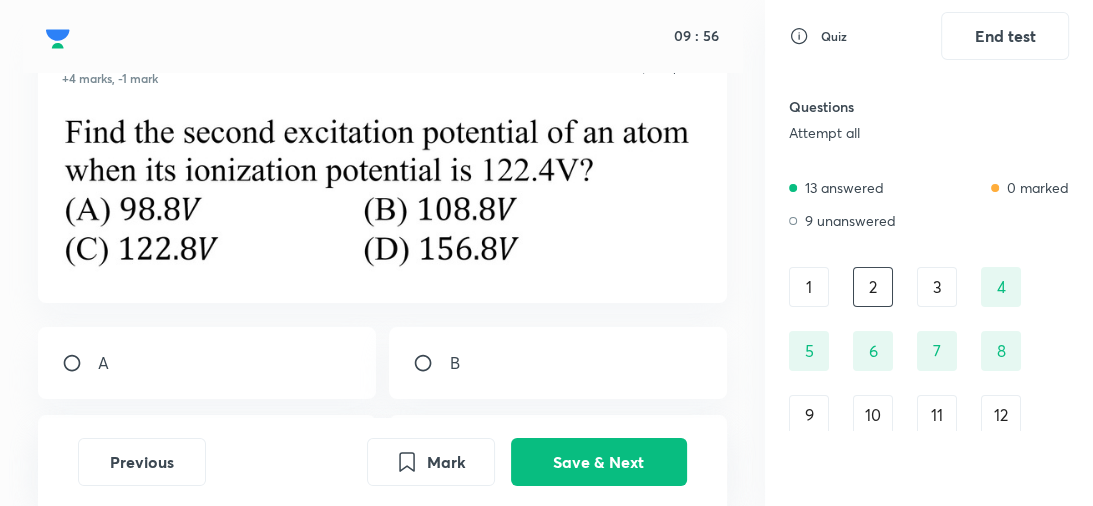 scroll, scrollTop: 96, scrollLeft: 0, axis: vertical 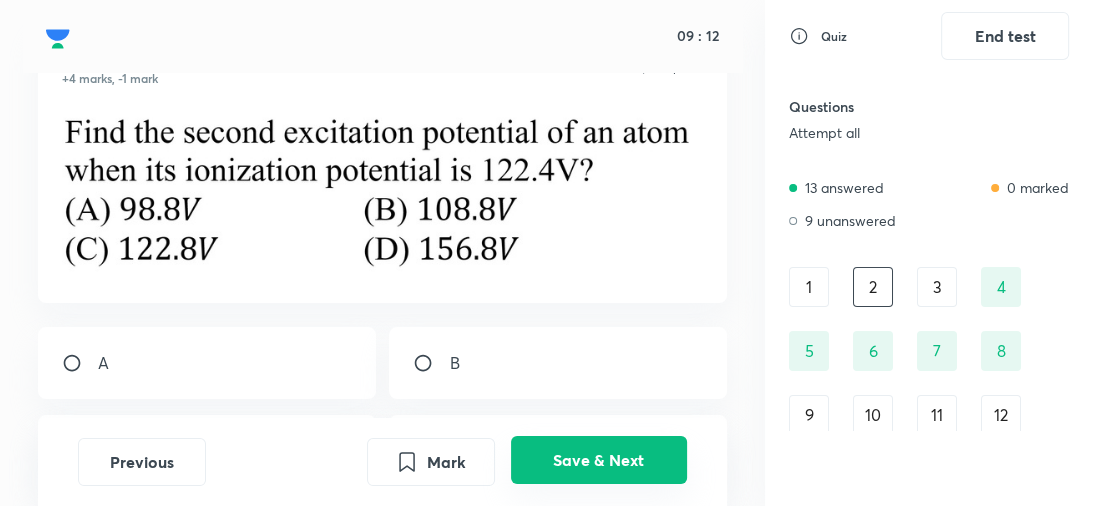 click on "Save & Next" at bounding box center (599, 460) 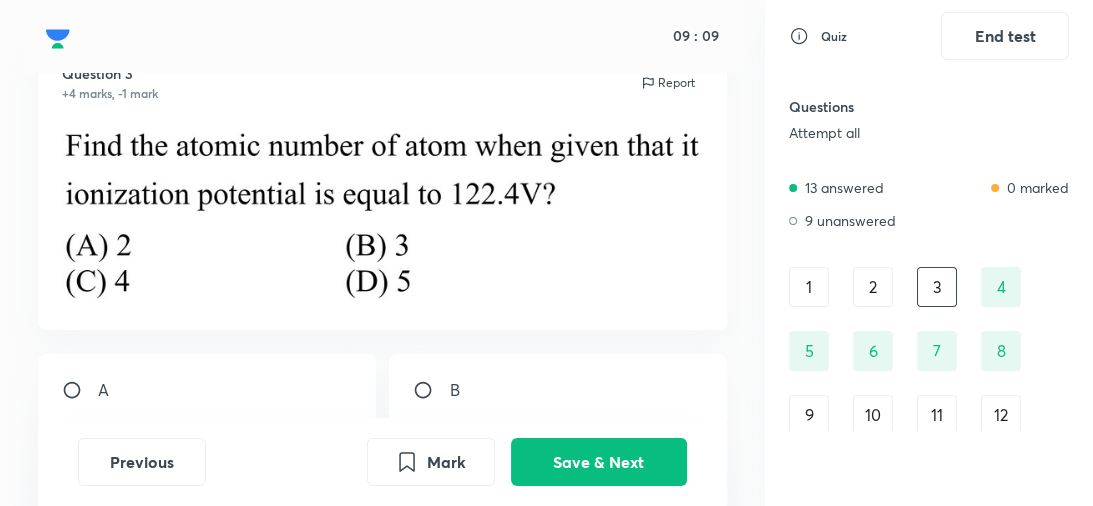 scroll, scrollTop: 80, scrollLeft: 0, axis: vertical 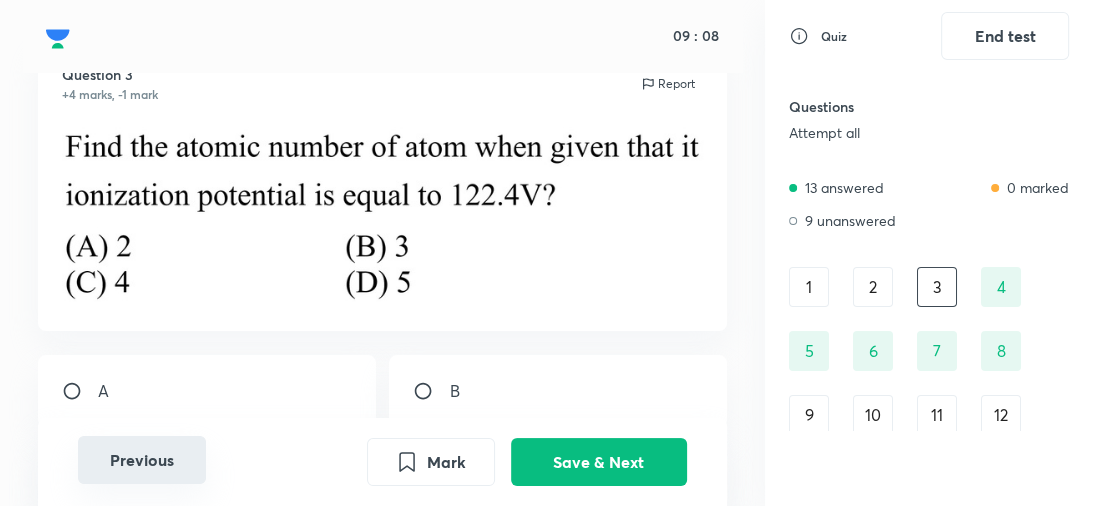 click on "Previous" at bounding box center (142, 460) 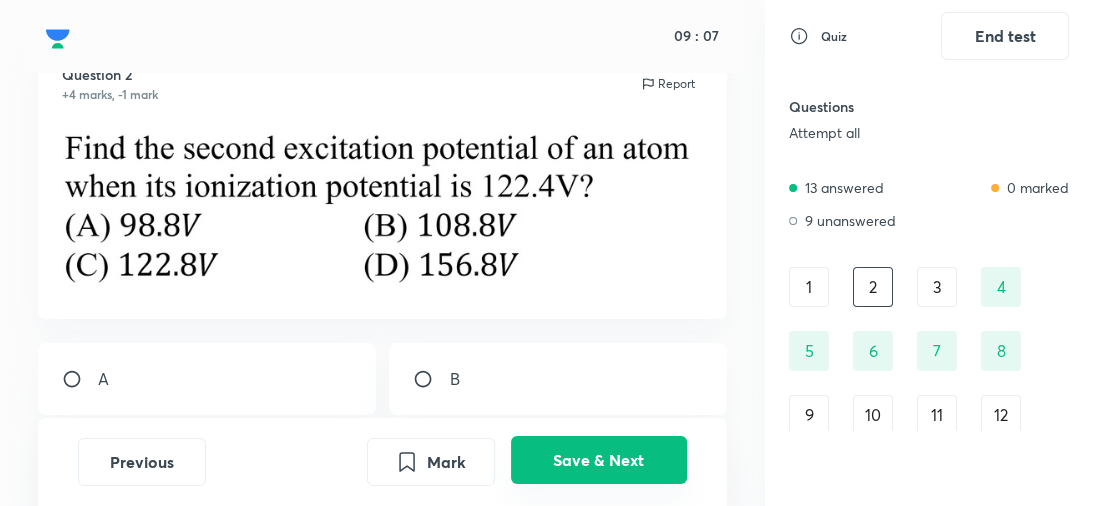 click on "Save & Next" at bounding box center [599, 460] 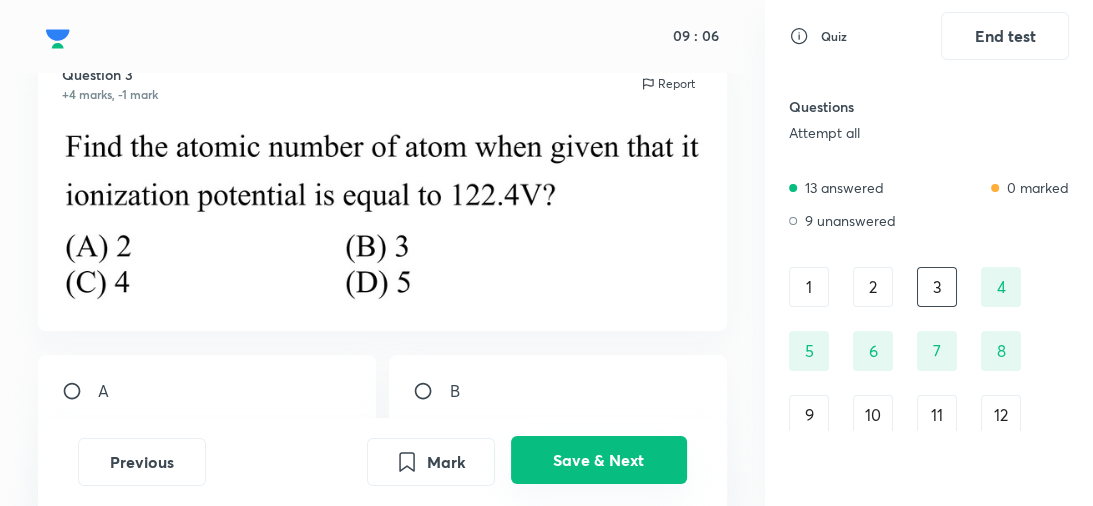 click on "Save & Next" at bounding box center (599, 460) 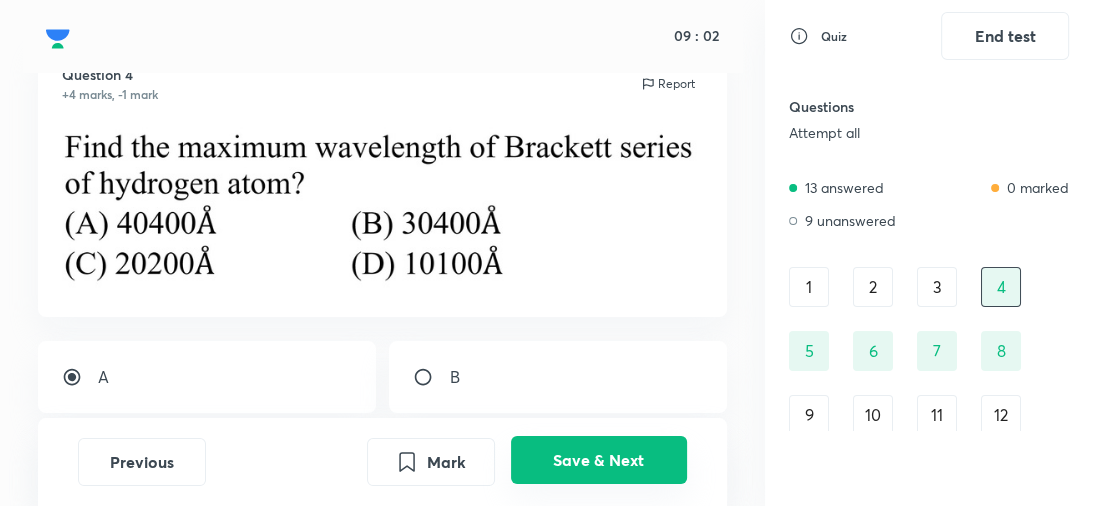 click on "Save & Next" at bounding box center (599, 460) 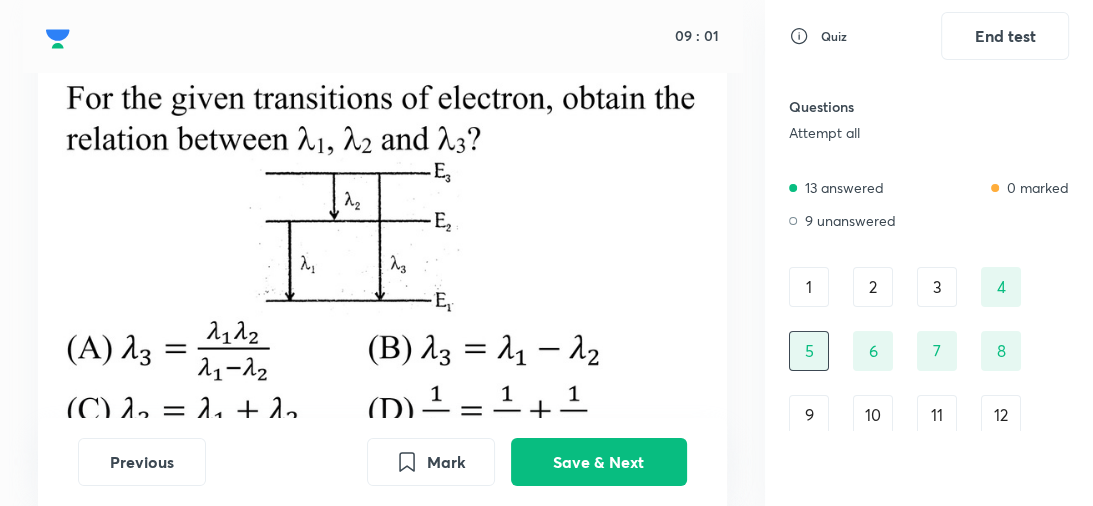 scroll, scrollTop: 136, scrollLeft: 0, axis: vertical 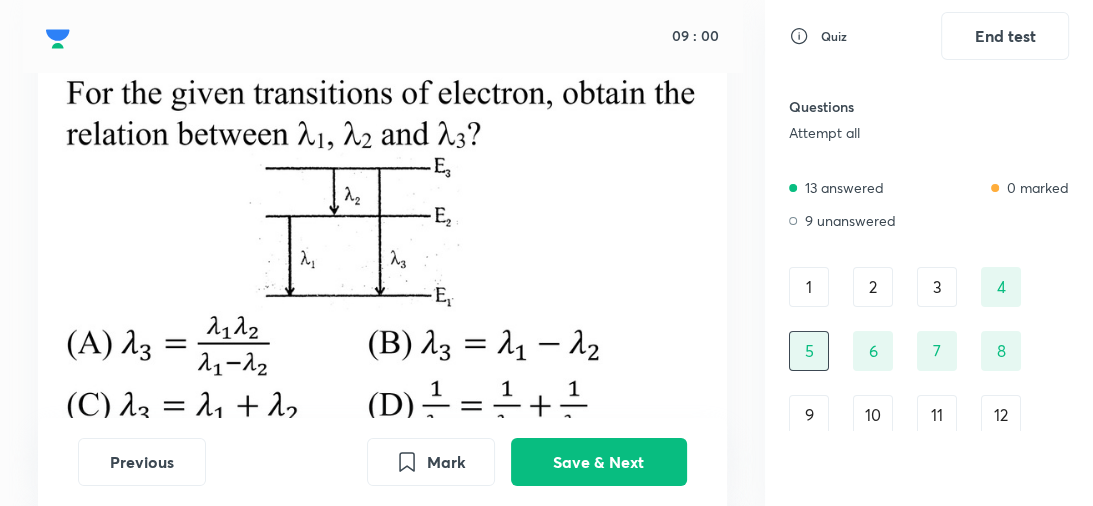 click on "9" at bounding box center [809, 415] 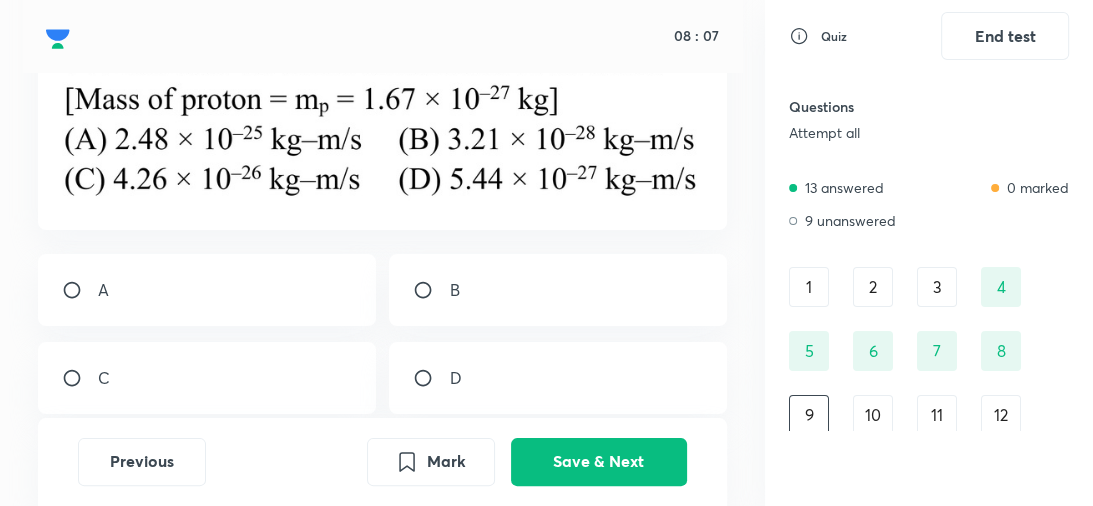 scroll, scrollTop: 206, scrollLeft: 0, axis: vertical 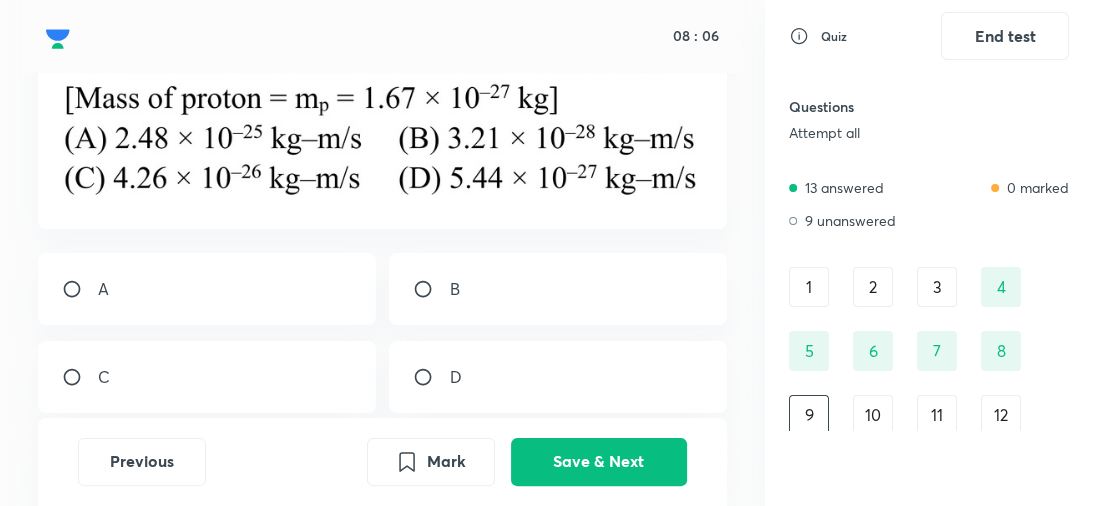 click on "B" at bounding box center [557, 289] 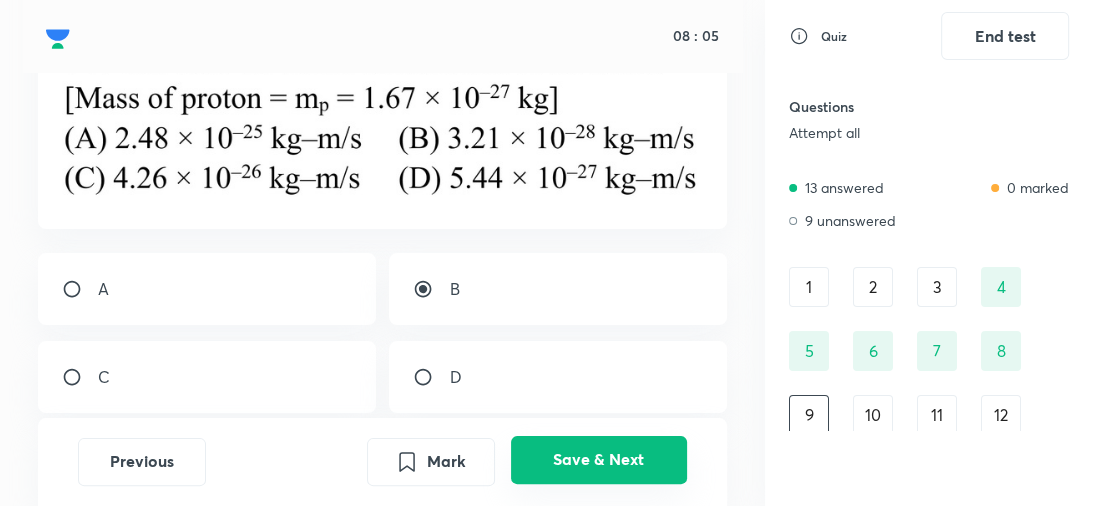 click on "Save & Next" at bounding box center [599, 460] 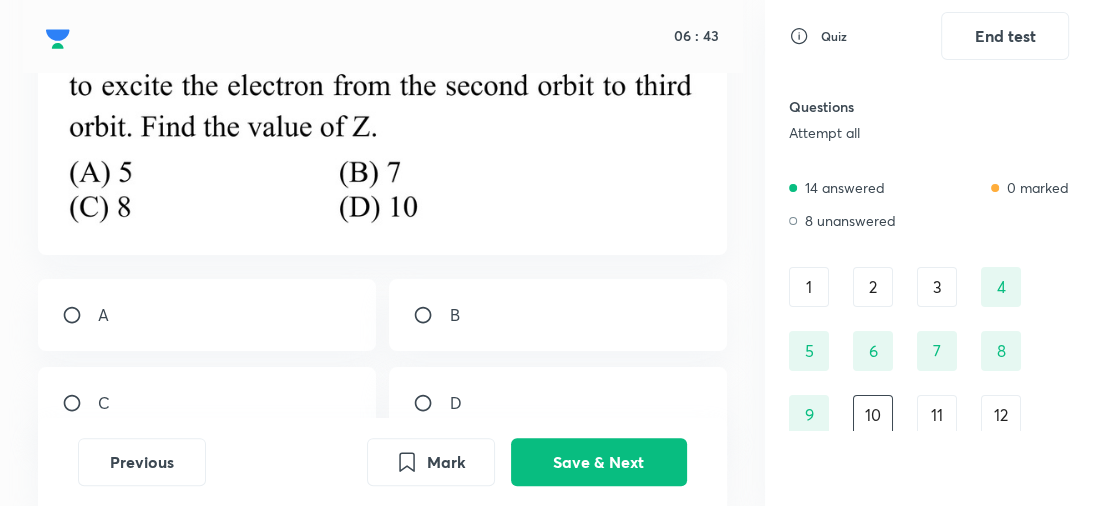 scroll, scrollTop: 263, scrollLeft: 0, axis: vertical 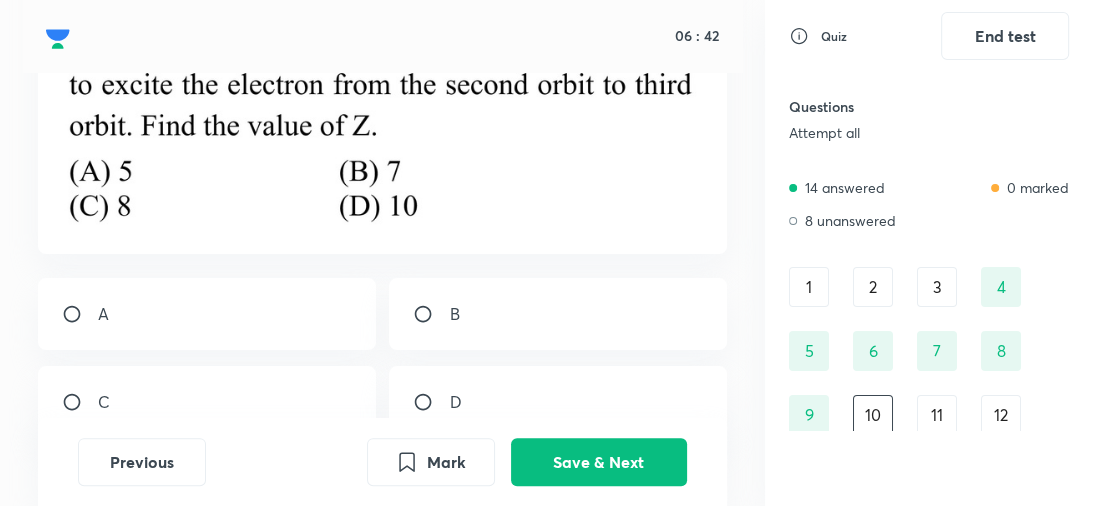 click on "A" at bounding box center [206, 314] 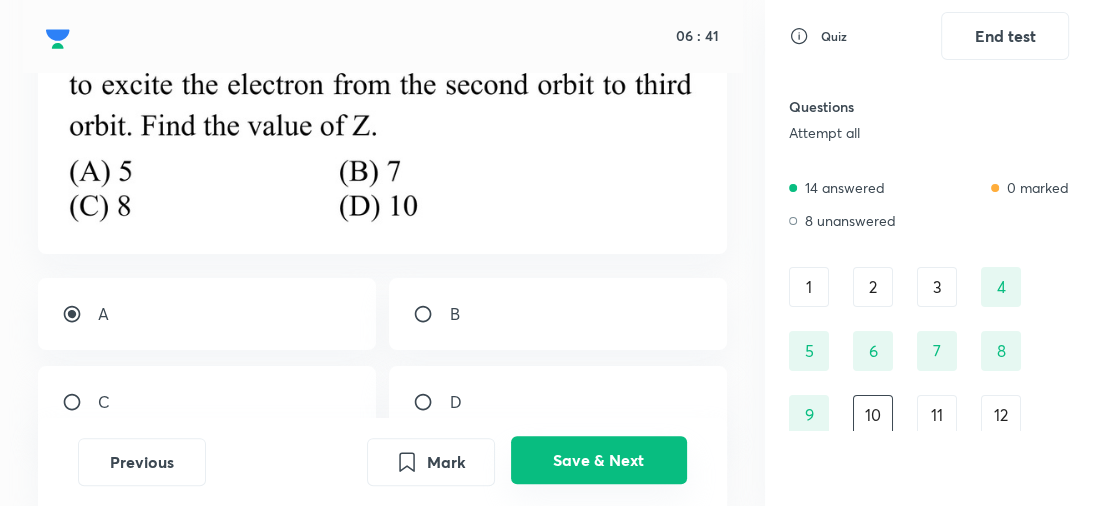 click on "Save & Next" at bounding box center [599, 460] 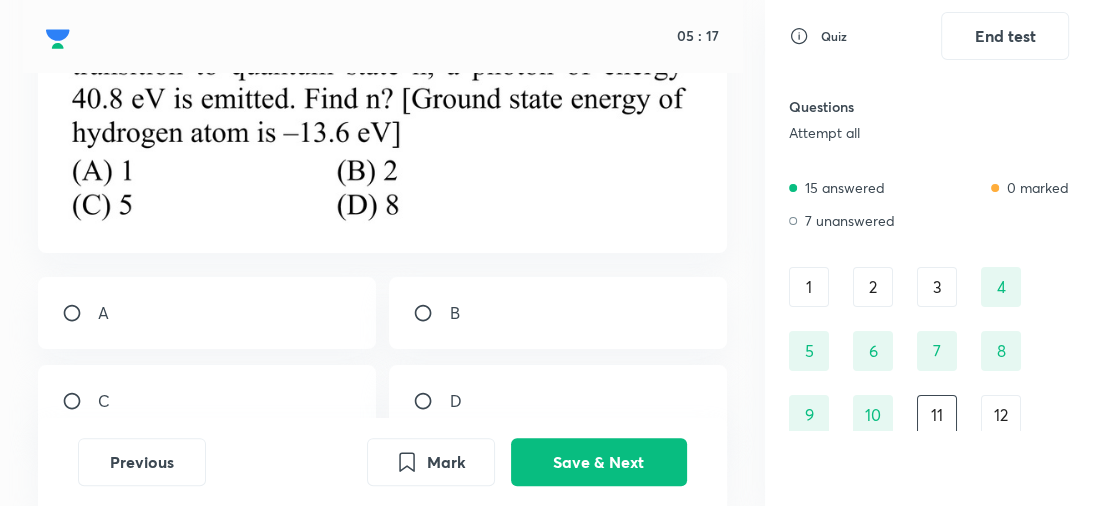 scroll, scrollTop: 263, scrollLeft: 0, axis: vertical 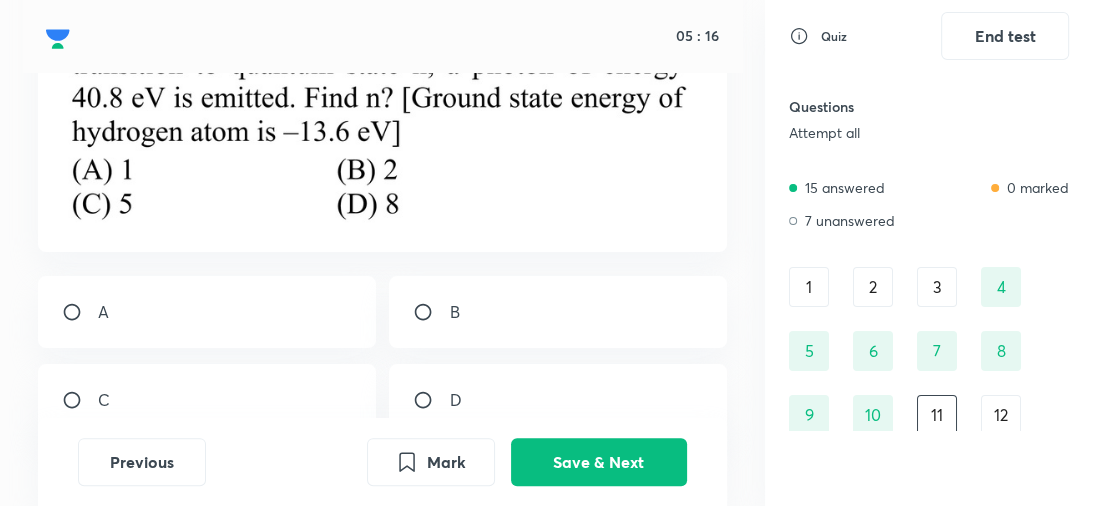 click on "B" at bounding box center (557, 312) 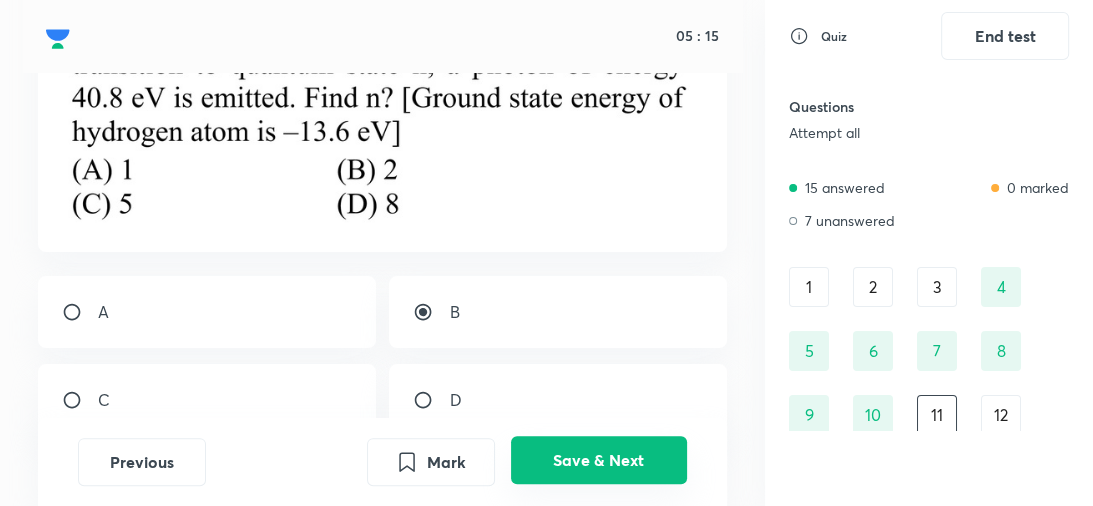 click on "Save & Next" at bounding box center (599, 460) 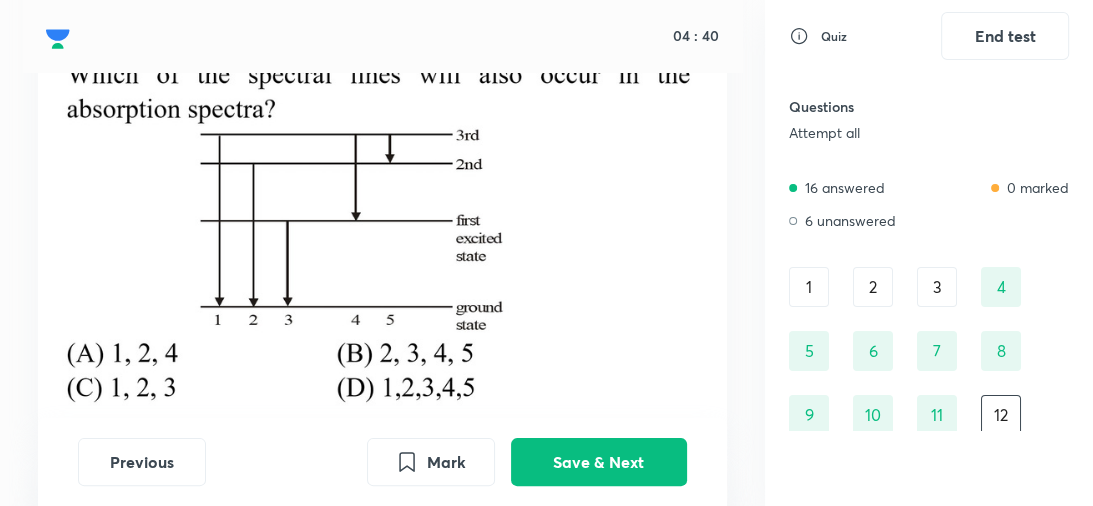 scroll, scrollTop: 214, scrollLeft: 0, axis: vertical 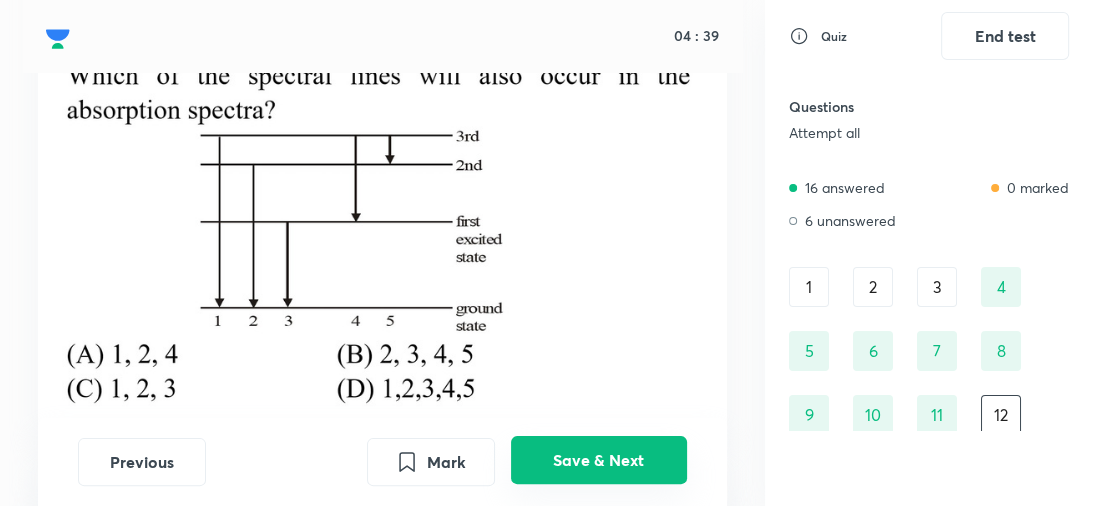 click on "Save & Next" at bounding box center (599, 460) 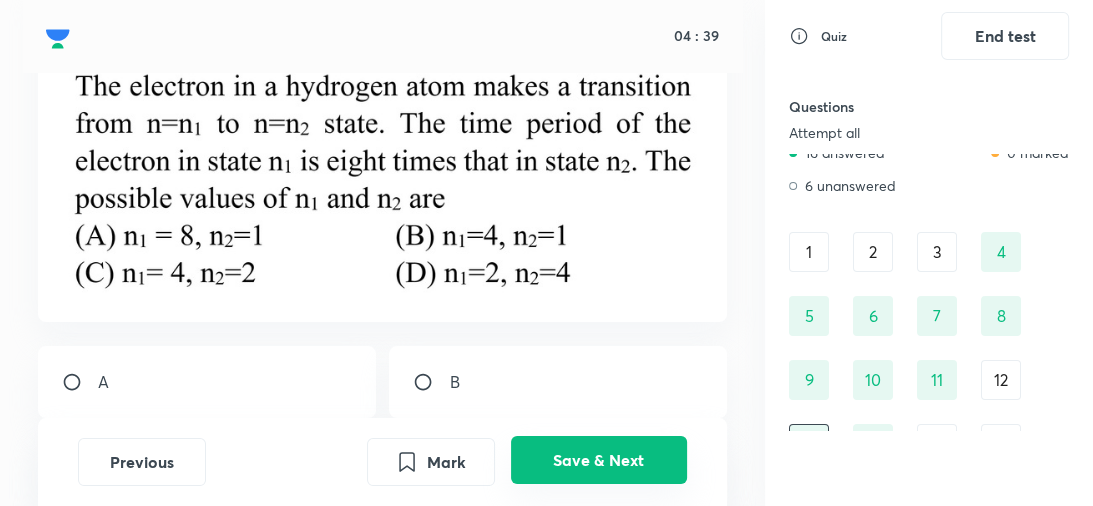 scroll, scrollTop: 36, scrollLeft: 0, axis: vertical 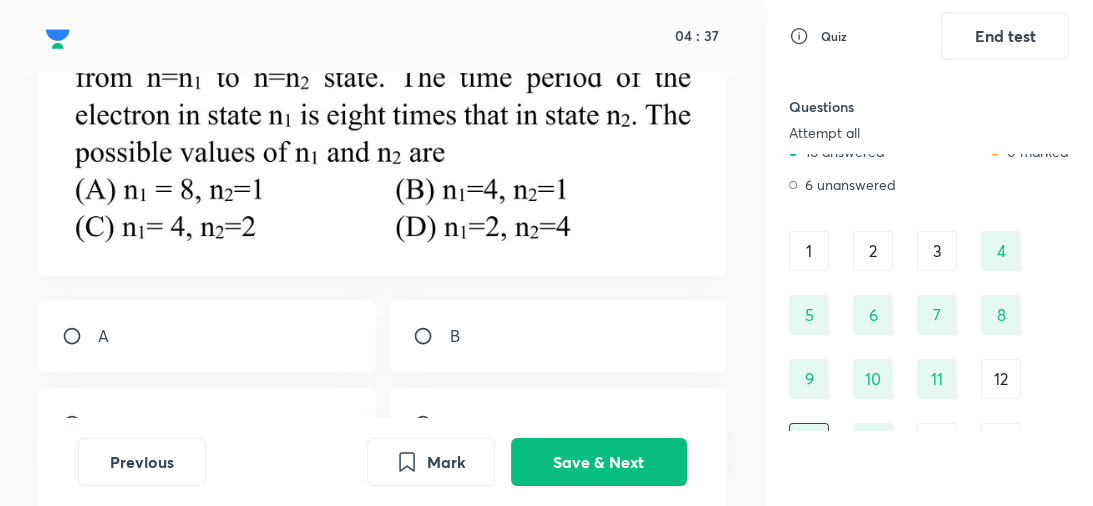 click on "15" at bounding box center (937, 443) 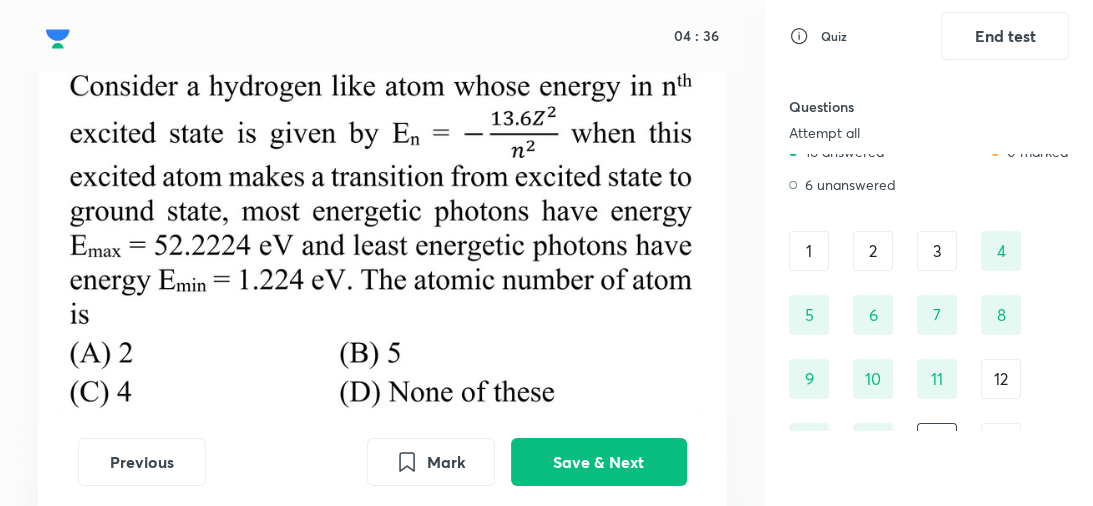 scroll, scrollTop: 186, scrollLeft: 0, axis: vertical 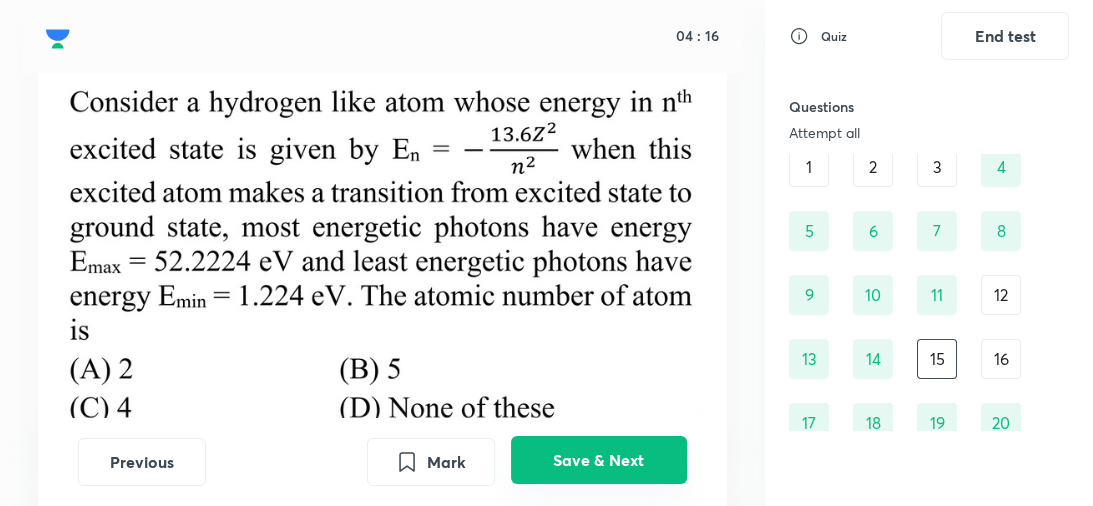 click on "Save & Next" at bounding box center [599, 460] 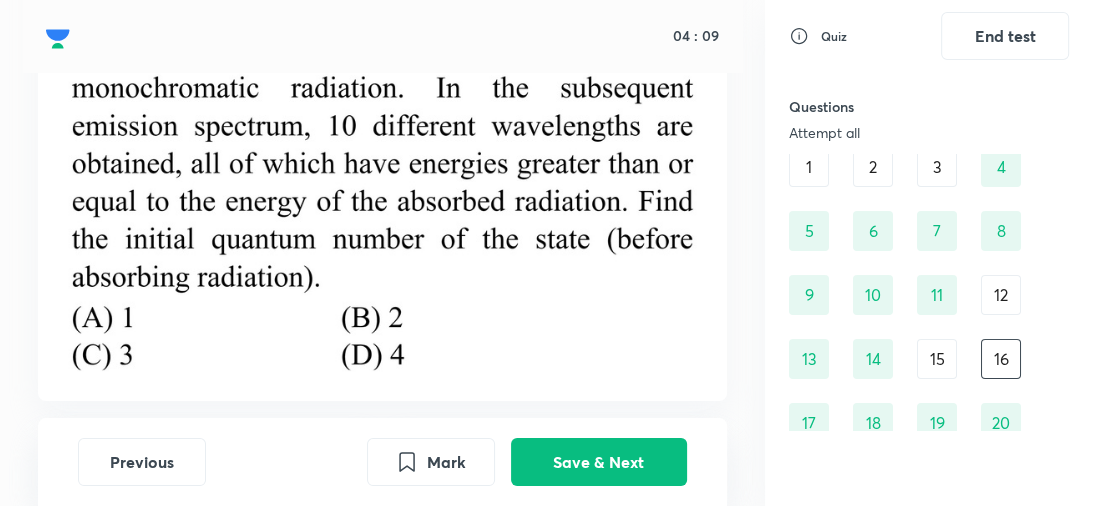 scroll, scrollTop: 175, scrollLeft: 0, axis: vertical 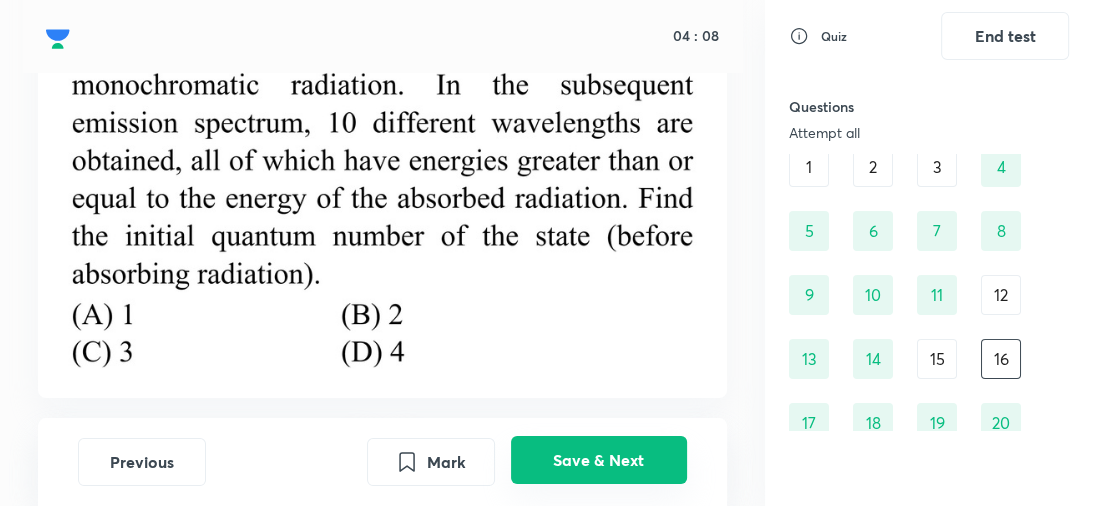 click on "Save & Next" at bounding box center (599, 460) 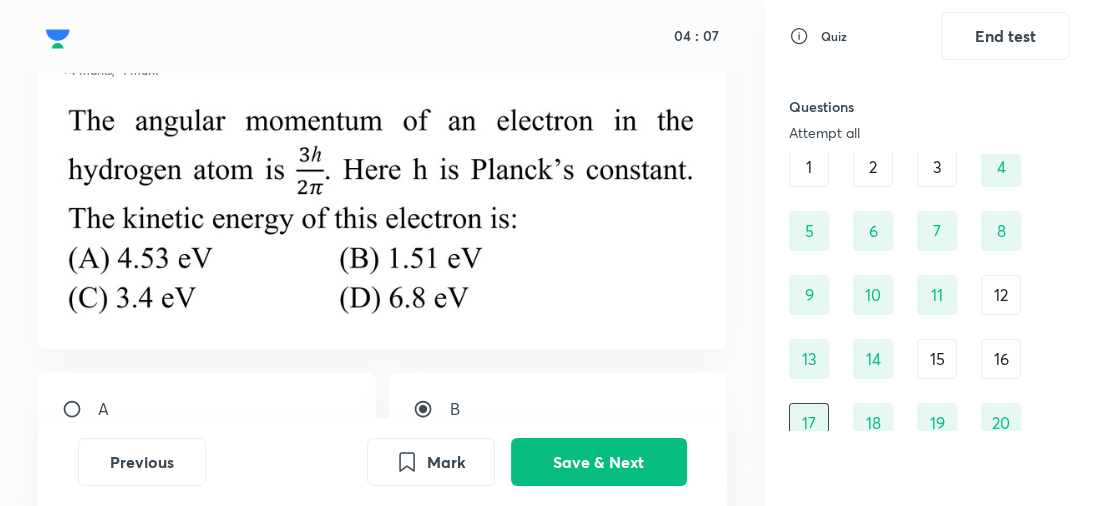 scroll, scrollTop: 104, scrollLeft: 0, axis: vertical 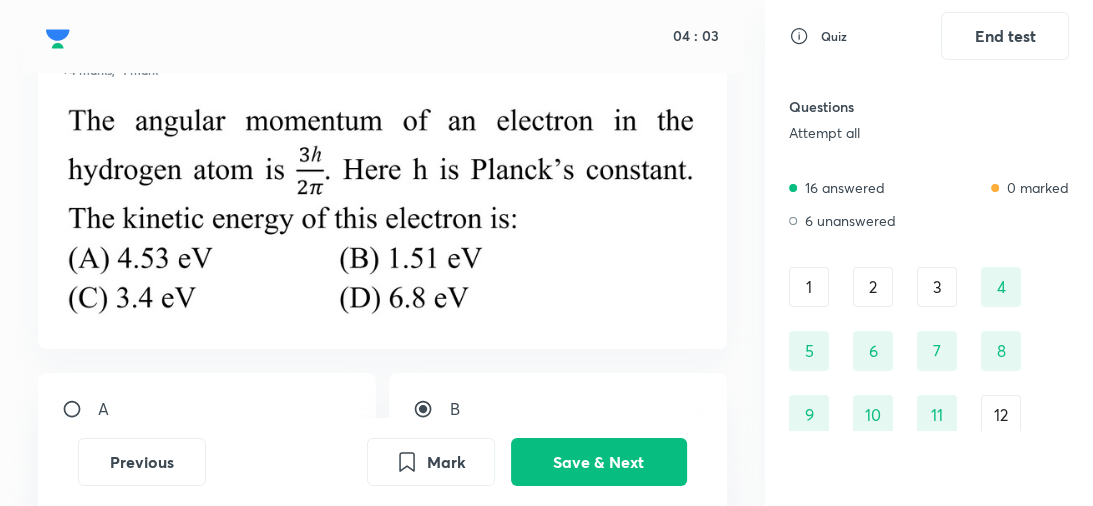 click on "2" at bounding box center (873, 287) 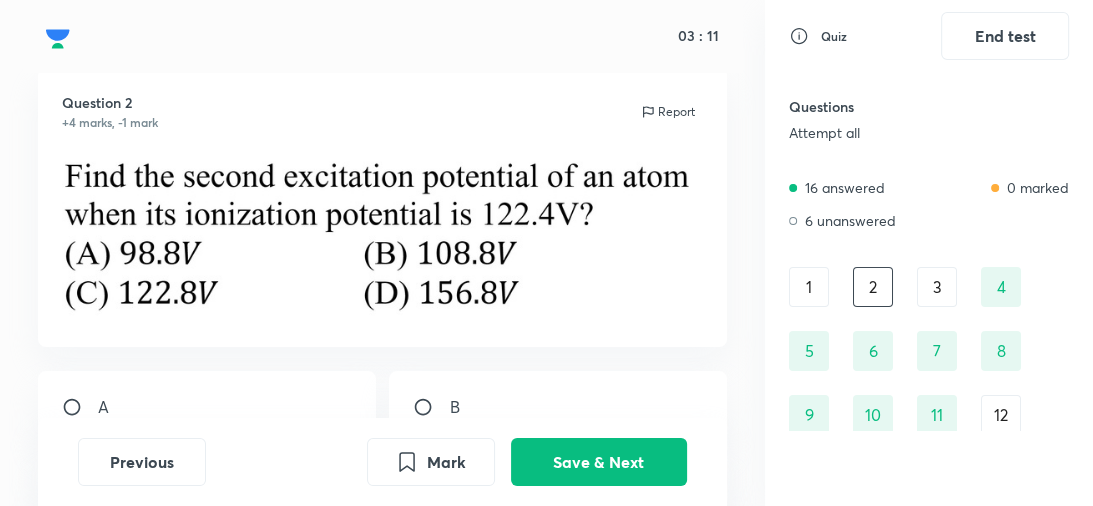 scroll, scrollTop: 43, scrollLeft: 0, axis: vertical 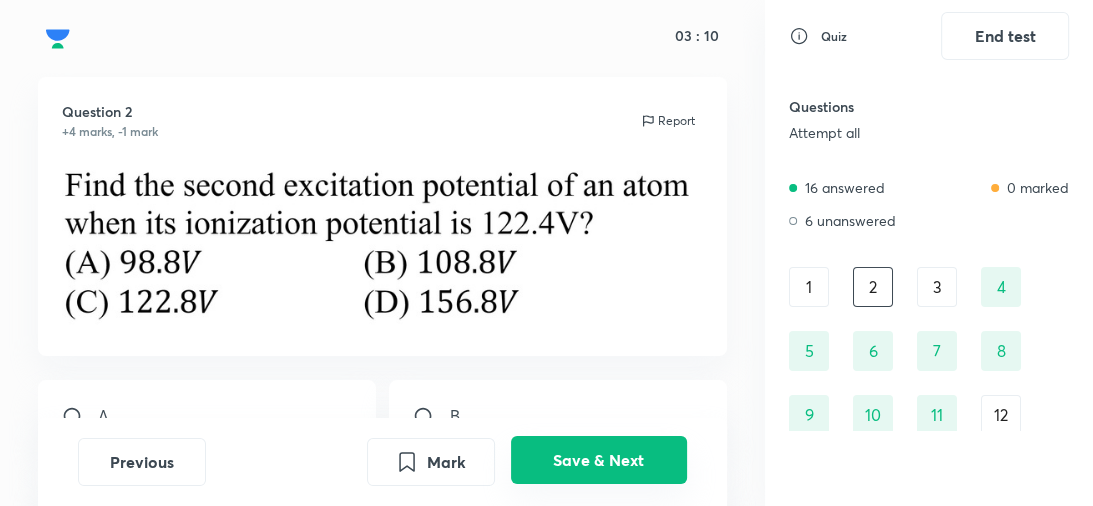 click on "Save & Next" at bounding box center (599, 460) 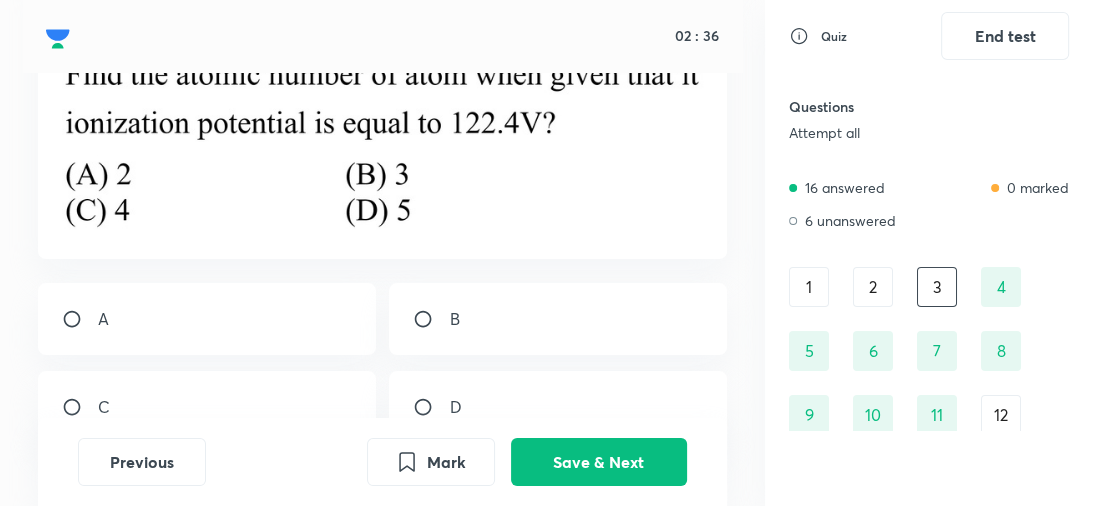 scroll, scrollTop: 155, scrollLeft: 0, axis: vertical 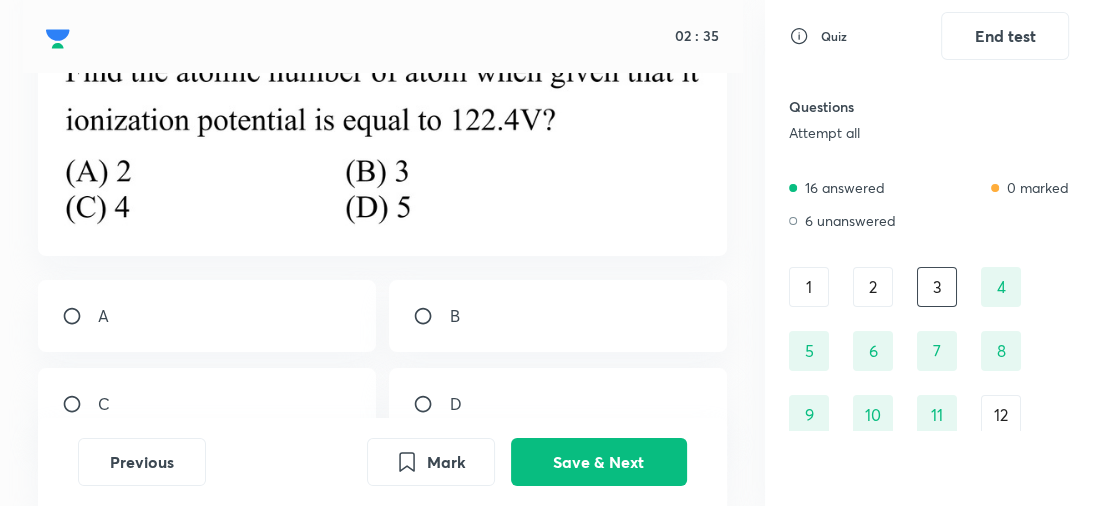 click on "C" at bounding box center (206, 404) 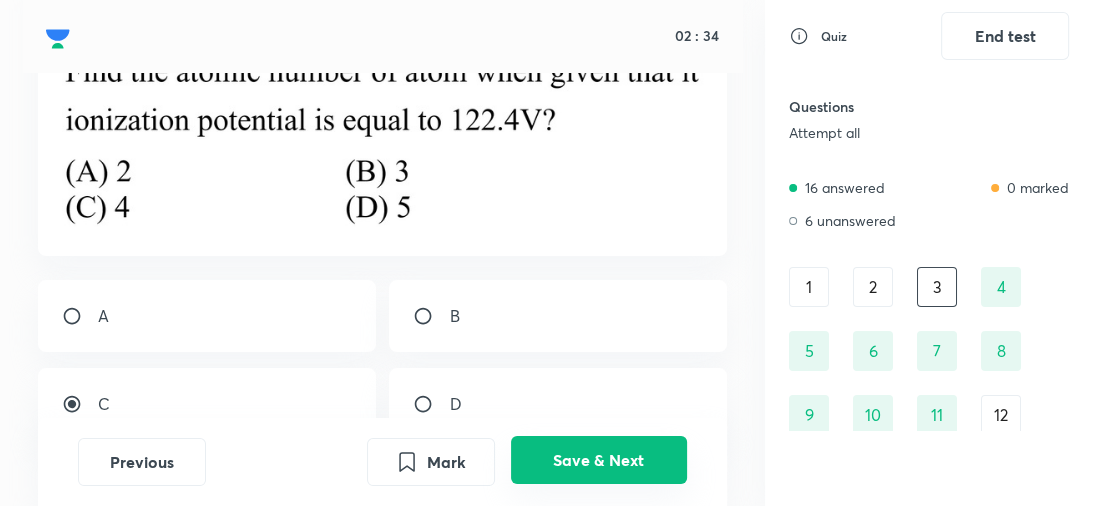 click on "Save & Next" at bounding box center [599, 460] 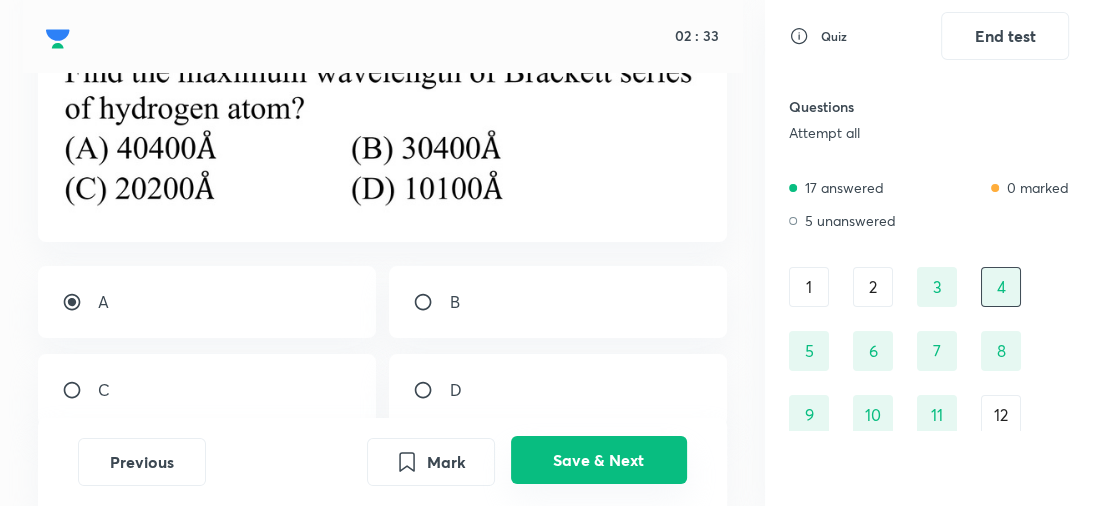 scroll, scrollTop: 155, scrollLeft: 0, axis: vertical 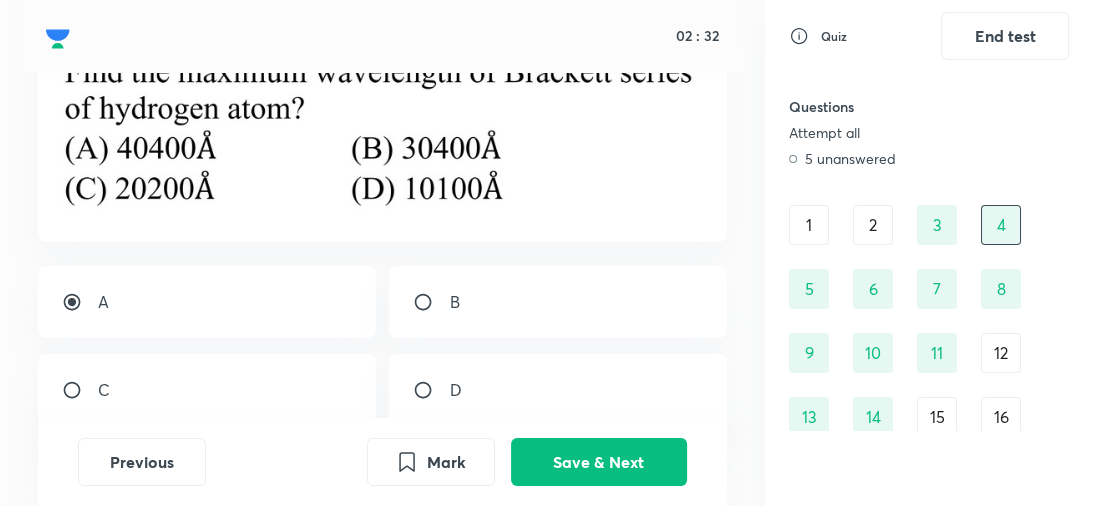 click on "12" at bounding box center [1001, 353] 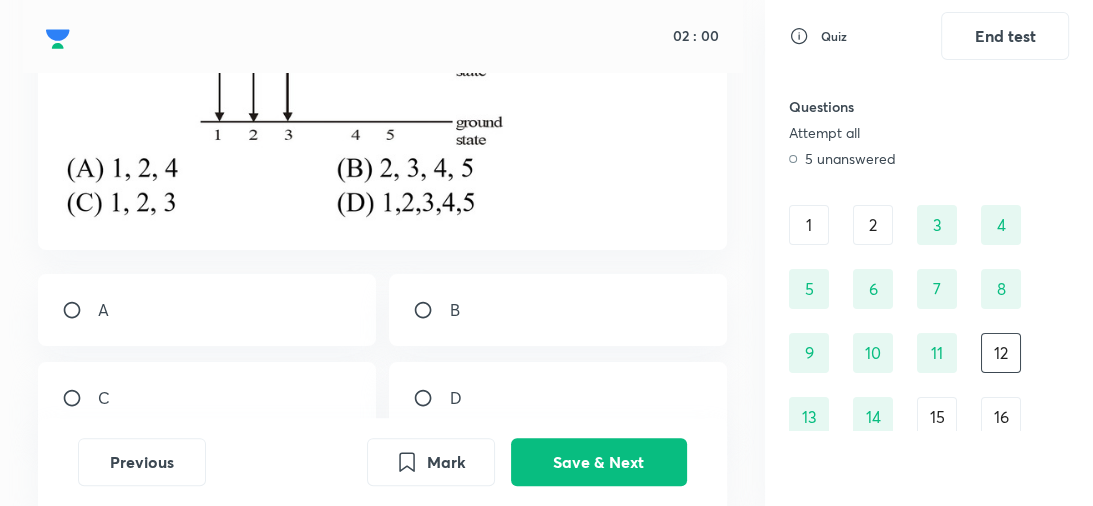 scroll, scrollTop: 401, scrollLeft: 0, axis: vertical 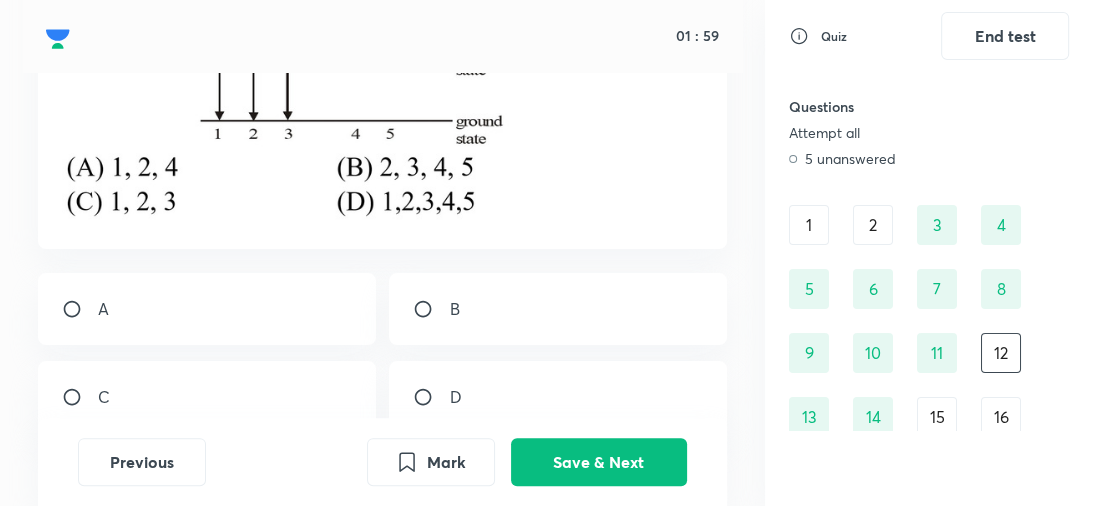 click on "D" at bounding box center (557, 397) 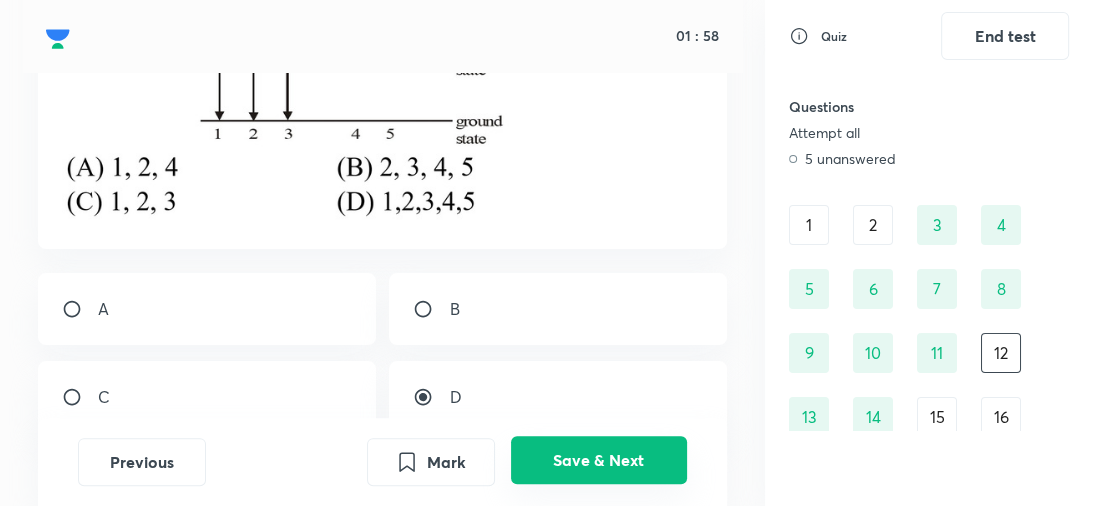 click on "Save & Next" at bounding box center [599, 460] 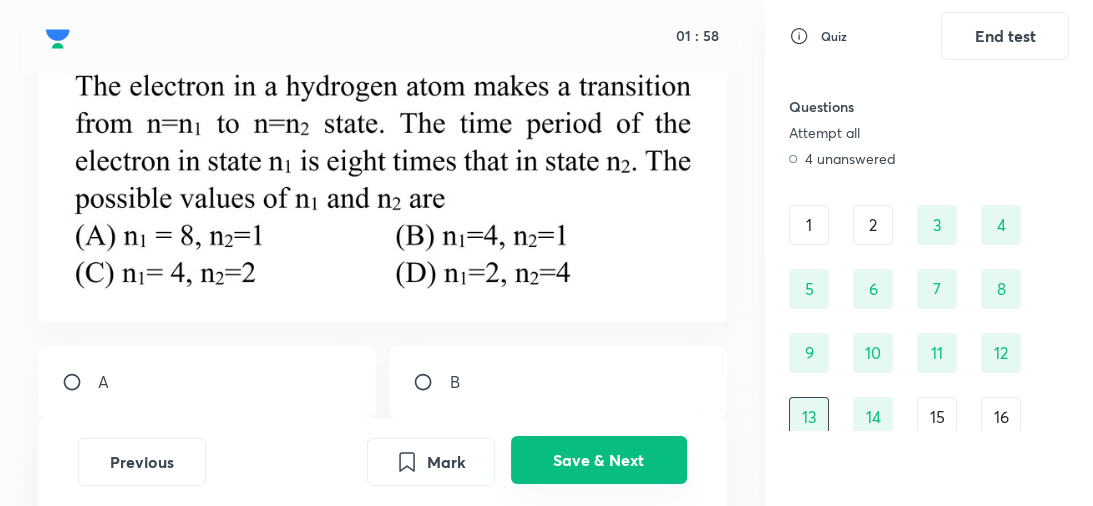 scroll, scrollTop: 348, scrollLeft: 0, axis: vertical 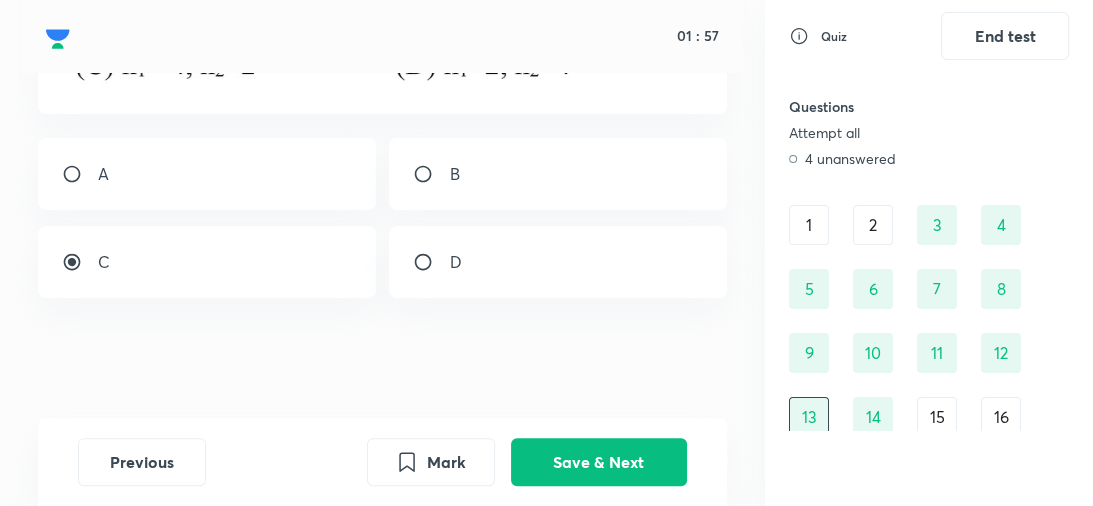 click on "15" at bounding box center (937, 417) 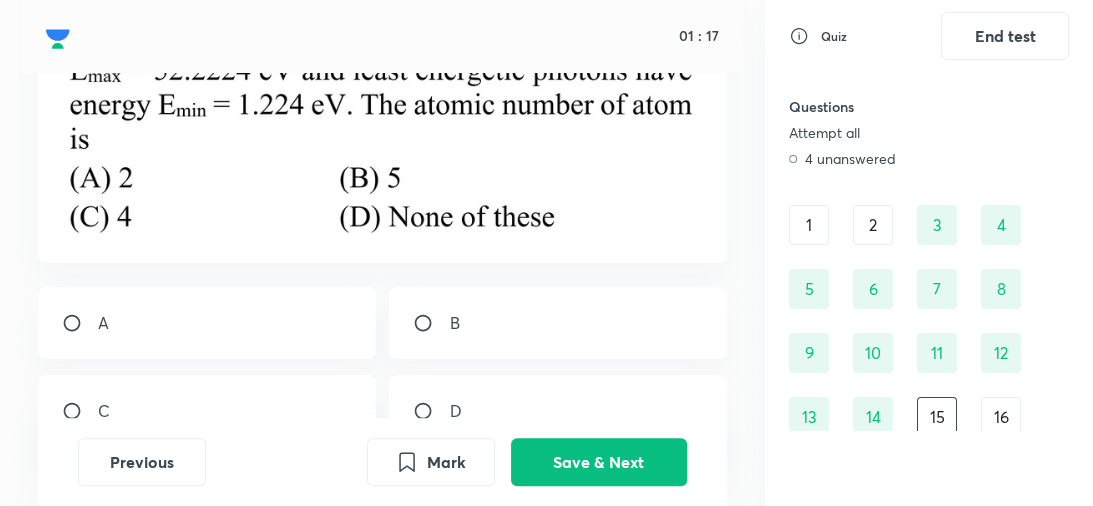 scroll, scrollTop: 316, scrollLeft: 0, axis: vertical 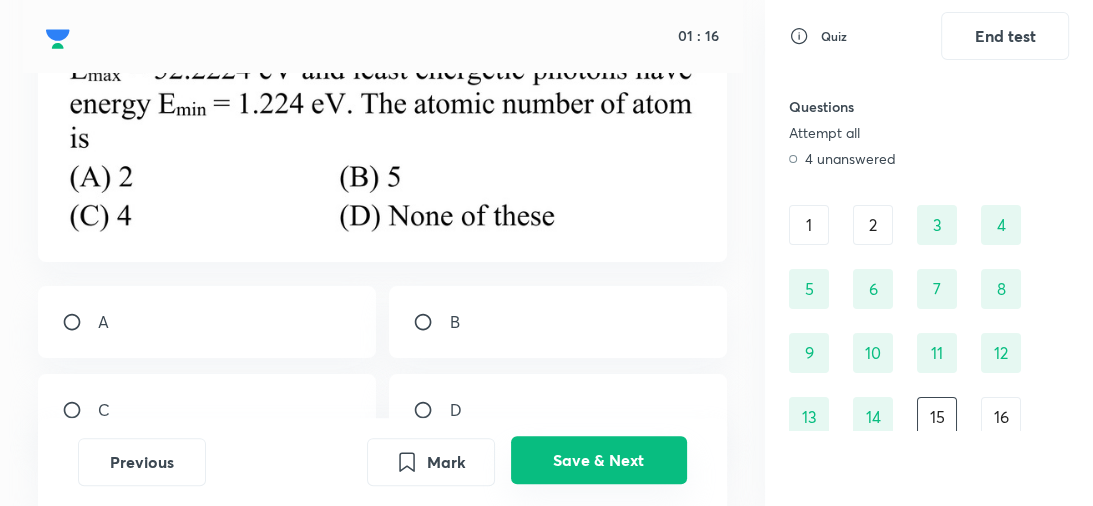 click on "Save & Next" at bounding box center (599, 460) 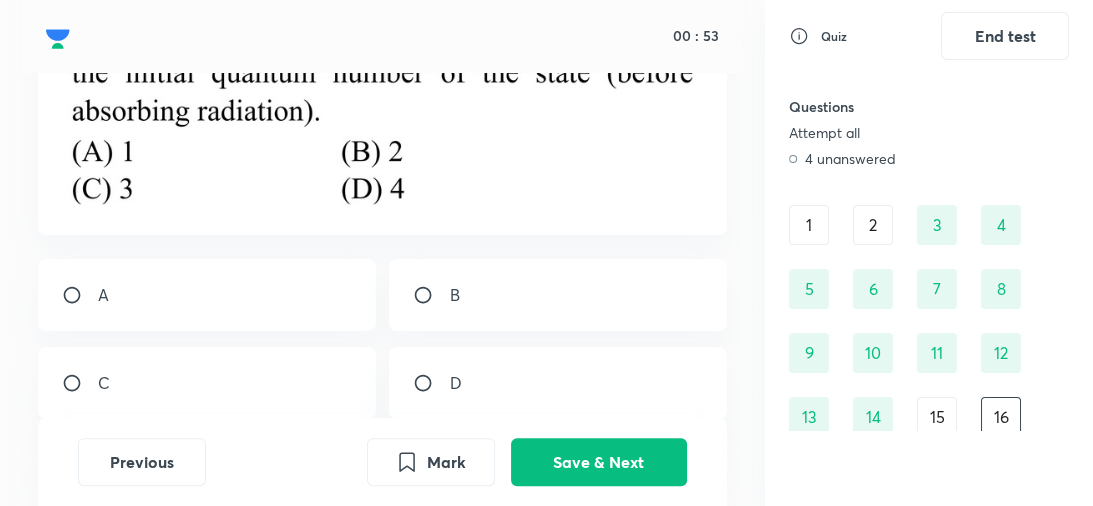 scroll, scrollTop: 340, scrollLeft: 0, axis: vertical 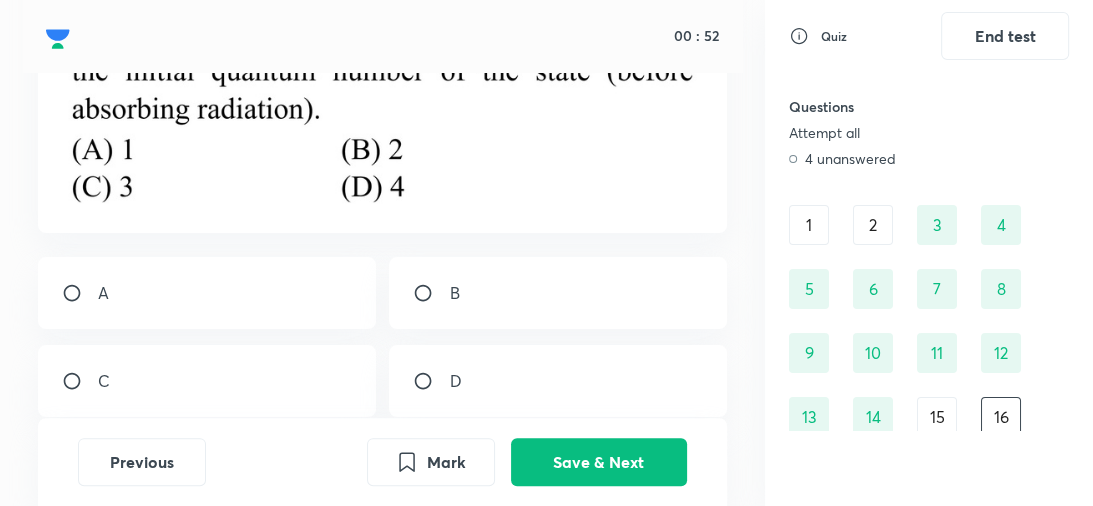 click on "A" at bounding box center (206, 293) 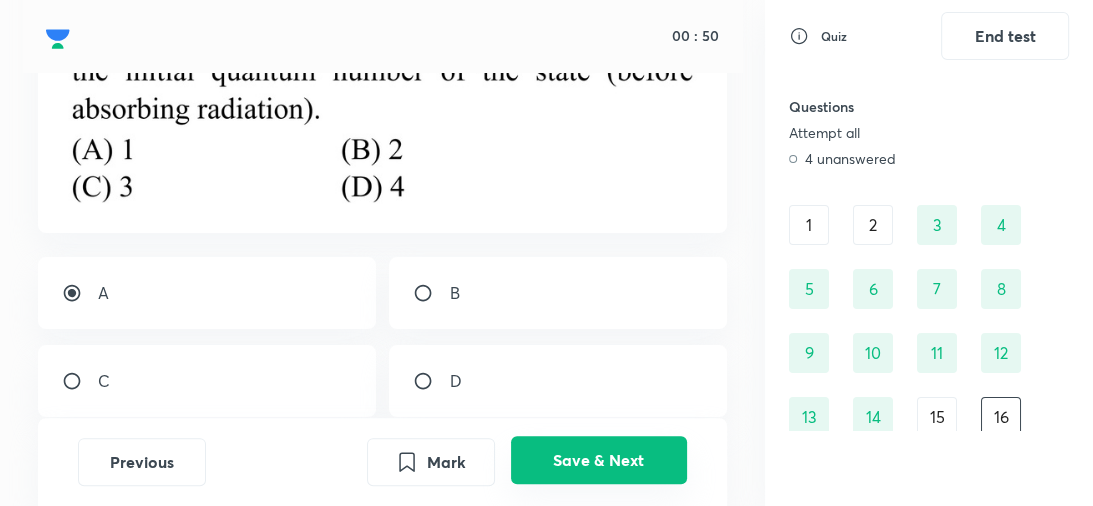 click on "Save & Next" at bounding box center [599, 460] 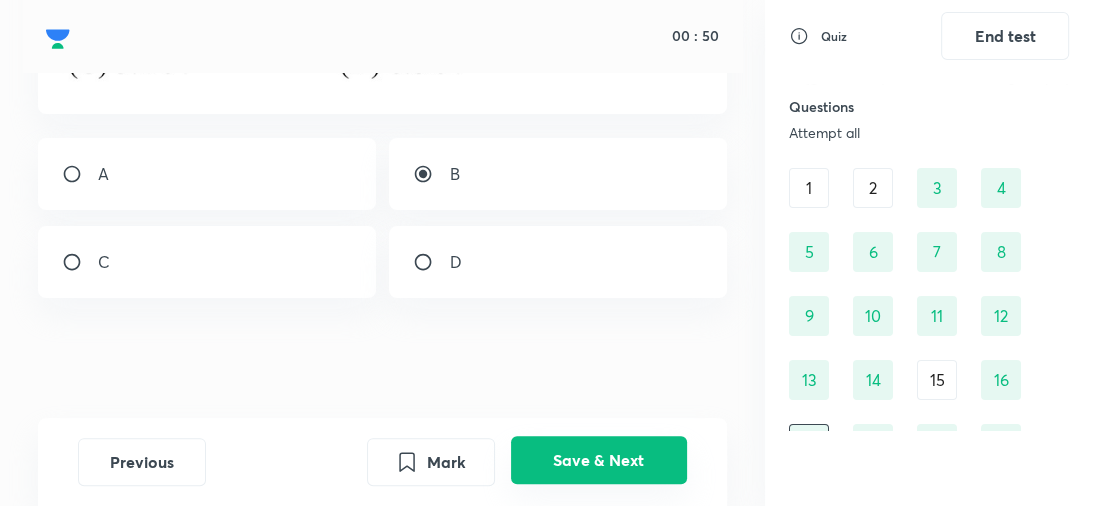 scroll, scrollTop: 100, scrollLeft: 0, axis: vertical 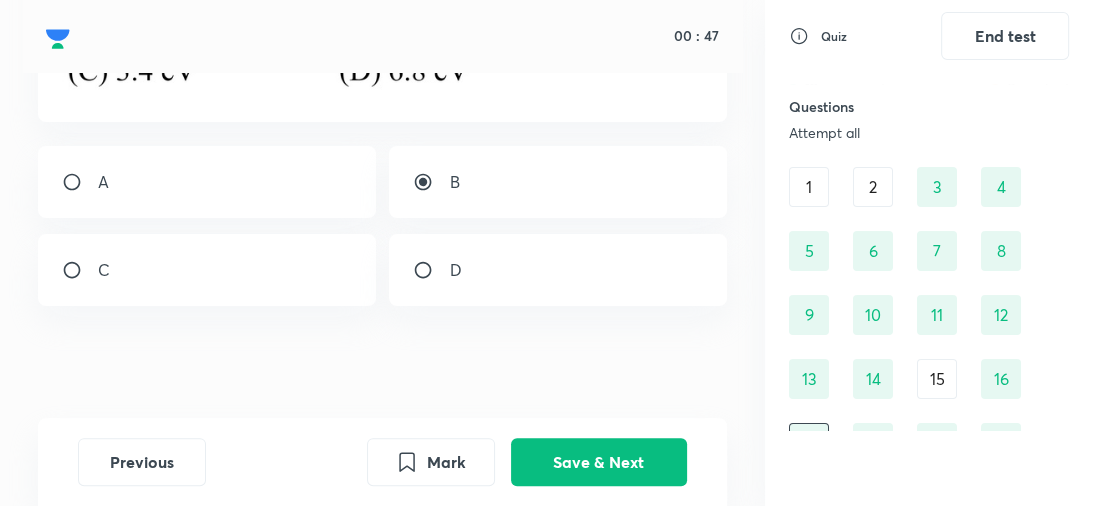 click on "15" at bounding box center (937, 379) 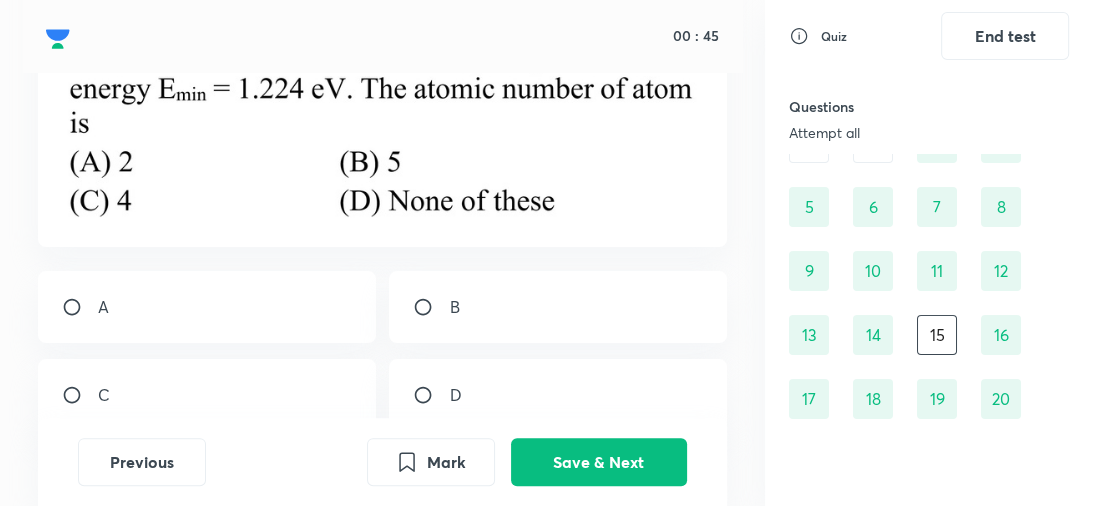 scroll, scrollTop: 151, scrollLeft: 0, axis: vertical 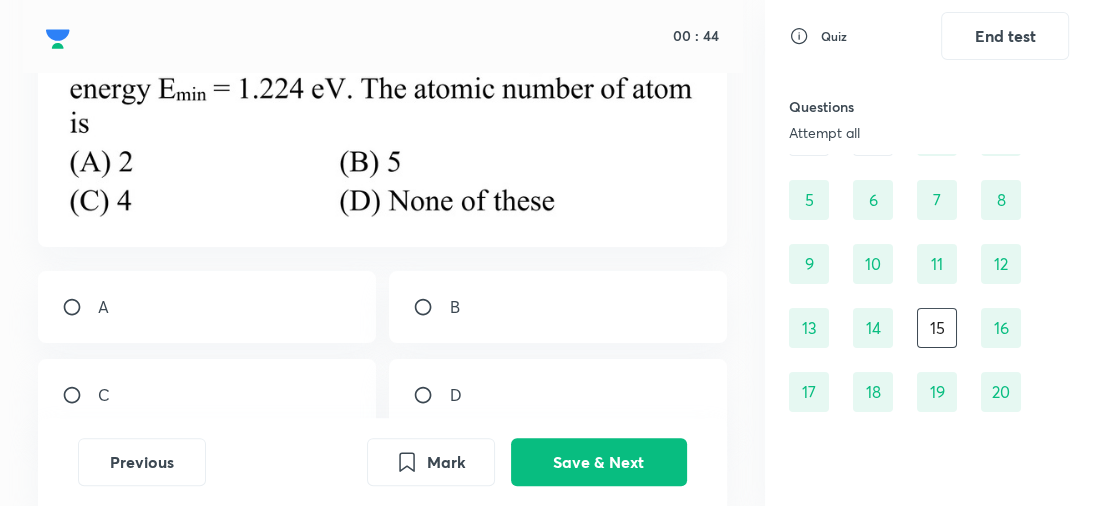 click on "16" at bounding box center [1001, 328] 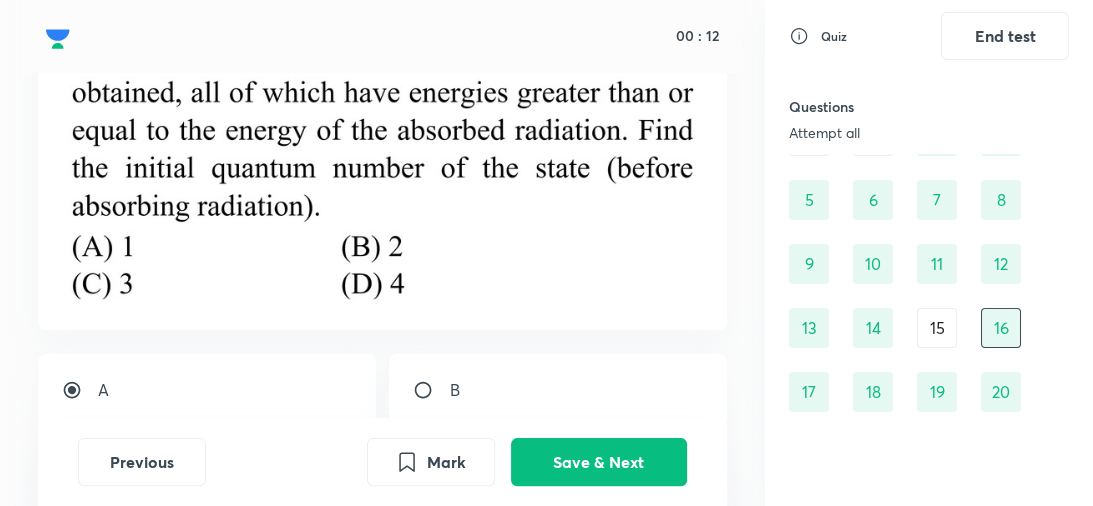 scroll, scrollTop: 262, scrollLeft: 0, axis: vertical 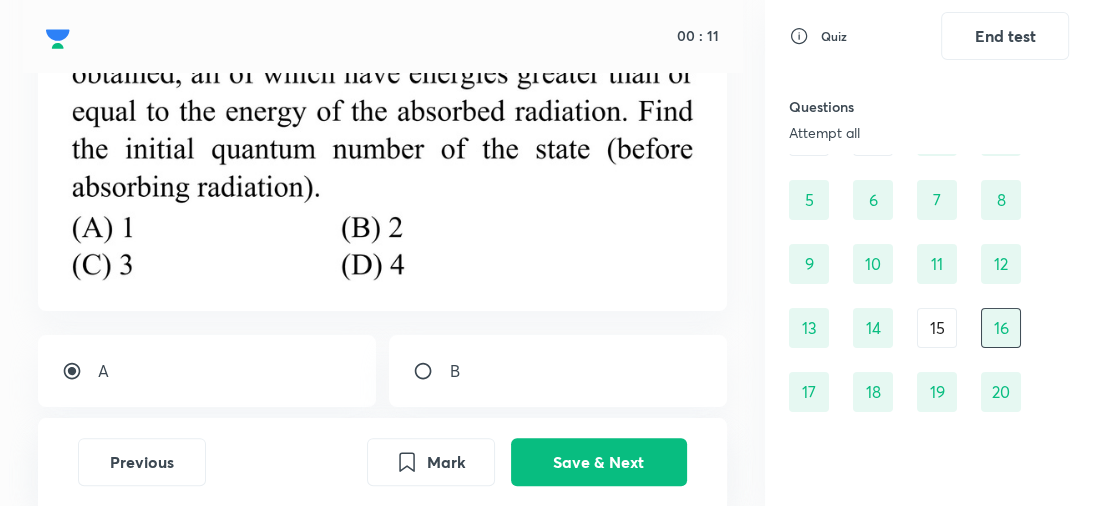 click on "A" at bounding box center [206, 371] 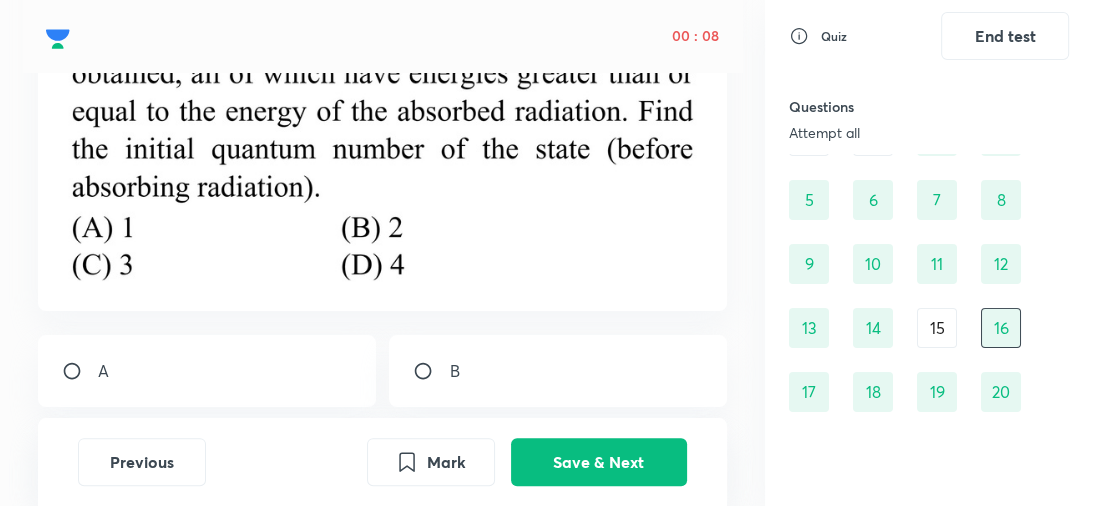 click on "A" at bounding box center (206, 371) 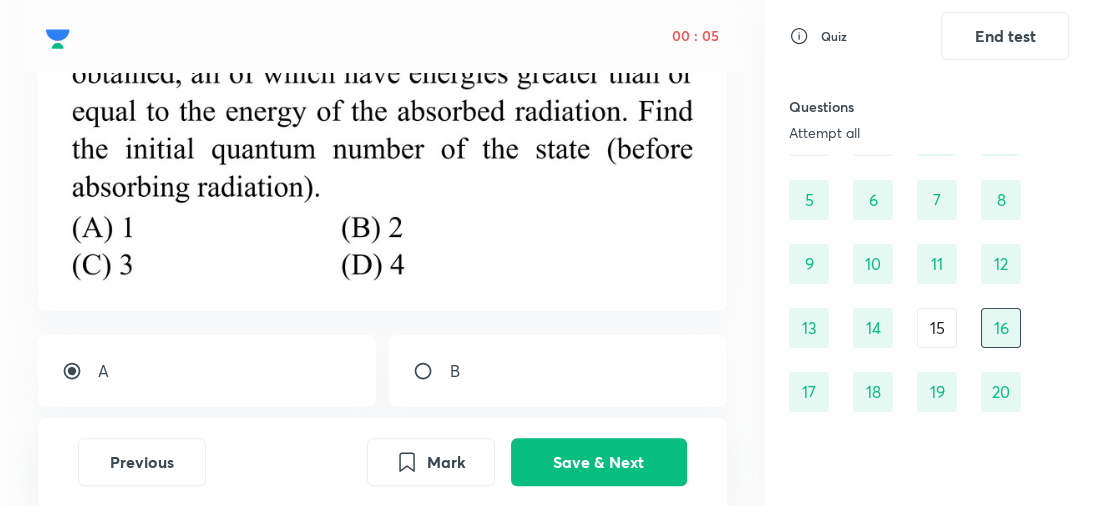 click on "B" at bounding box center [557, 371] 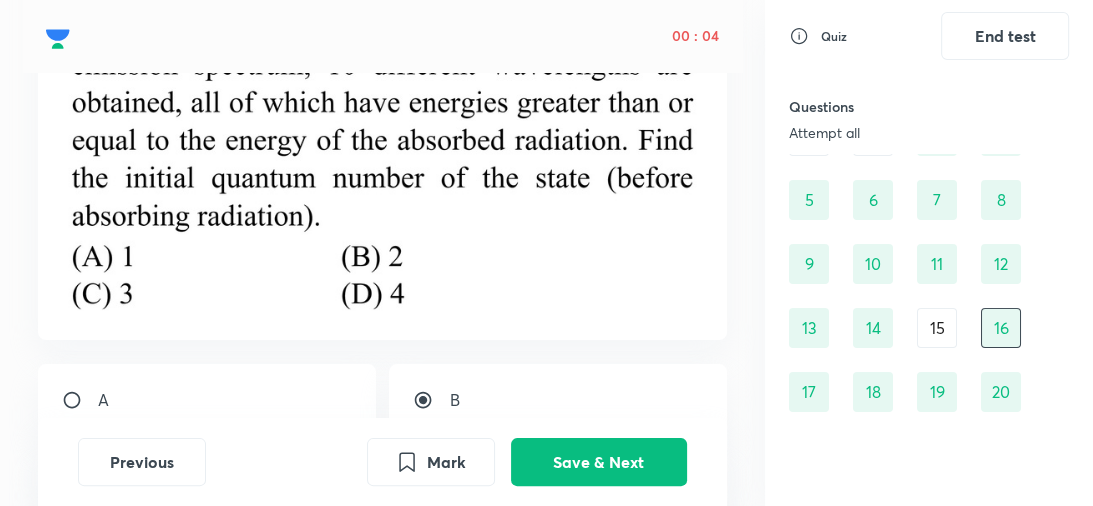 scroll, scrollTop: 232, scrollLeft: 0, axis: vertical 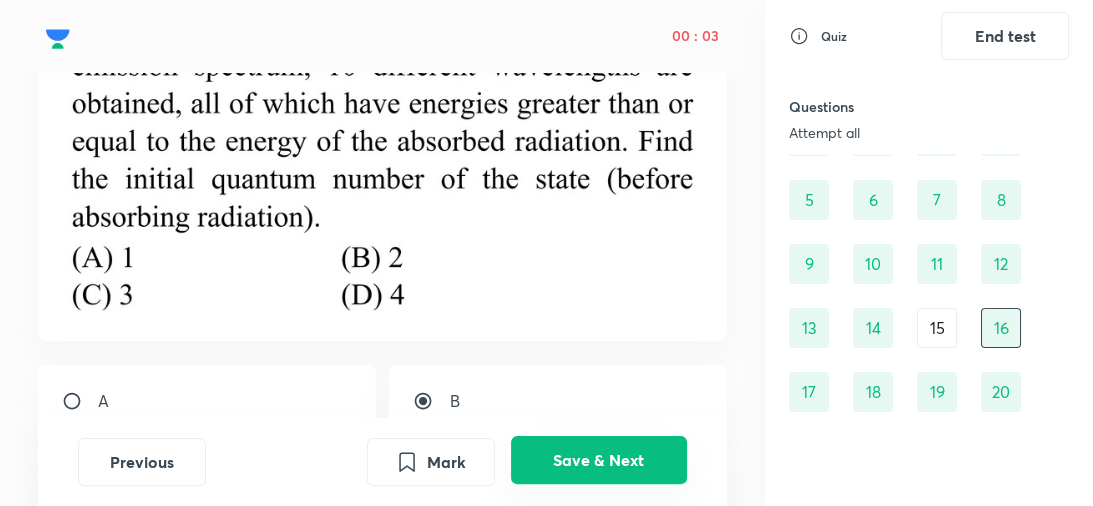 click on "Save & Next" at bounding box center [599, 460] 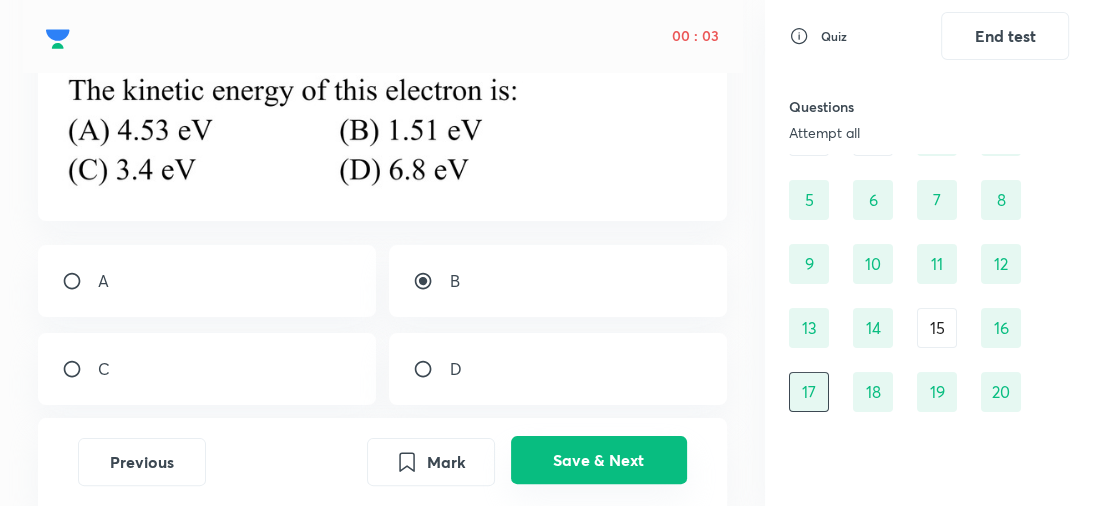 scroll, scrollTop: 232, scrollLeft: 0, axis: vertical 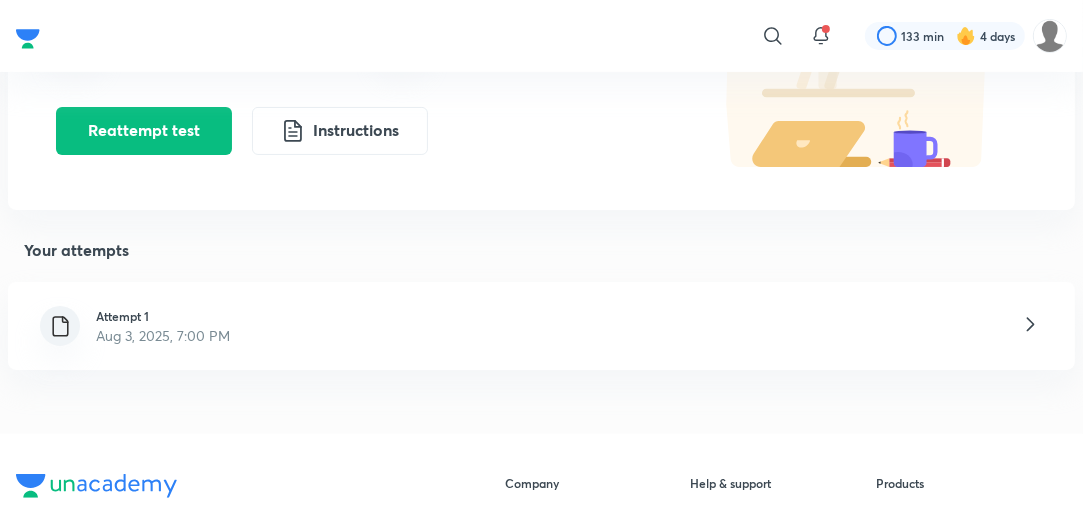 click on "Attempt 1 Aug 3, 2025, 7:00 PM" at bounding box center (541, 326) 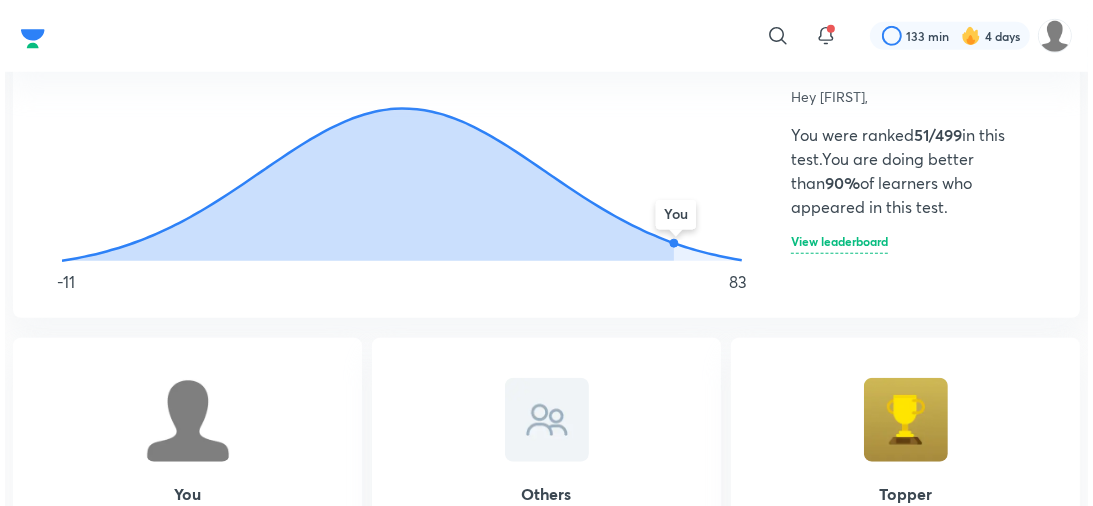 scroll, scrollTop: 1079, scrollLeft: 0, axis: vertical 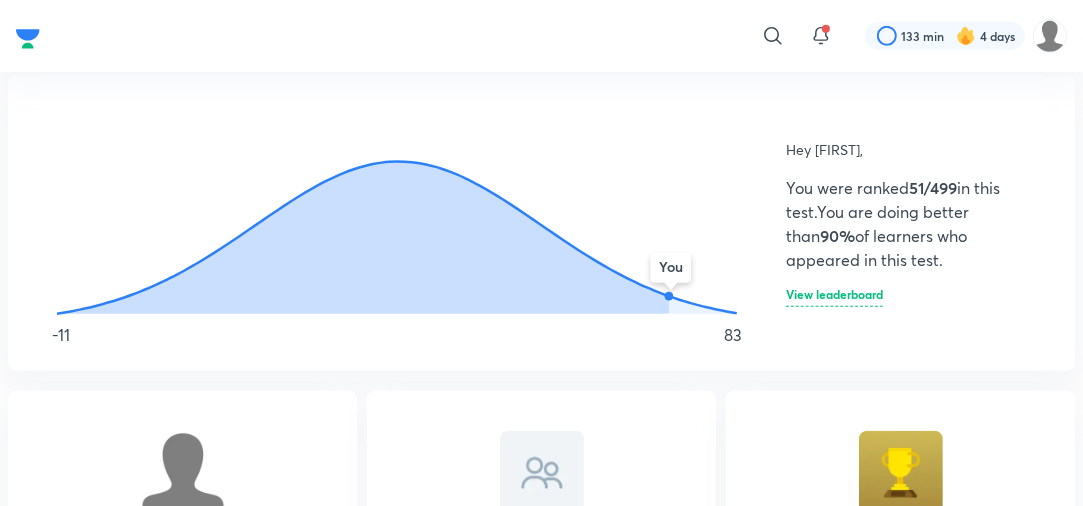 click on "View leaderboard" at bounding box center (834, 297) 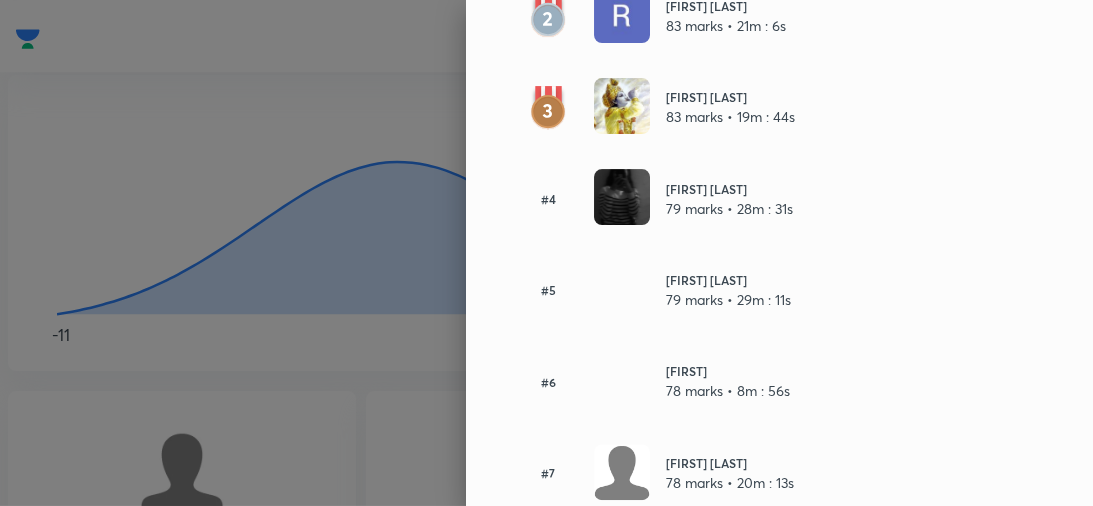 scroll, scrollTop: 365, scrollLeft: 0, axis: vertical 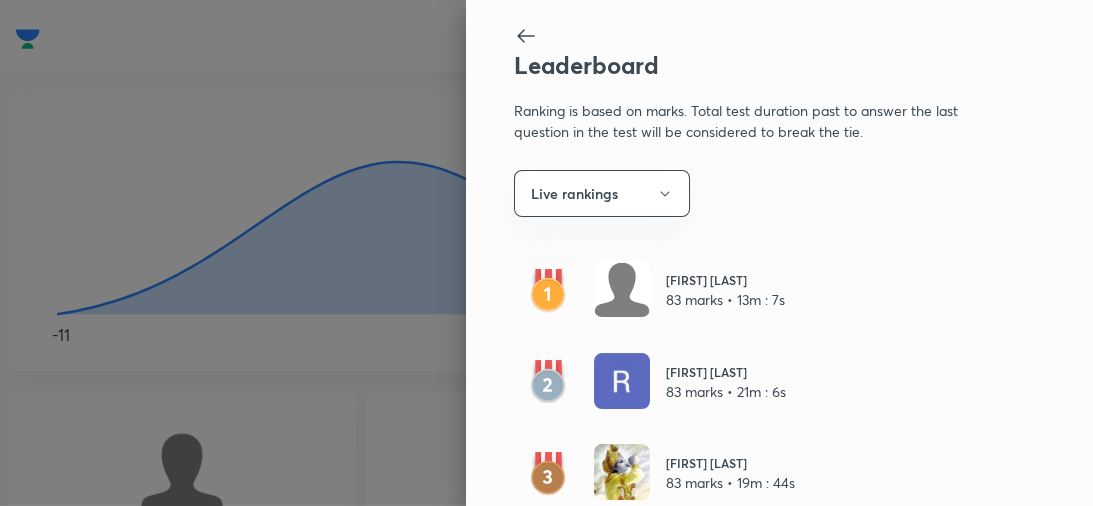 click 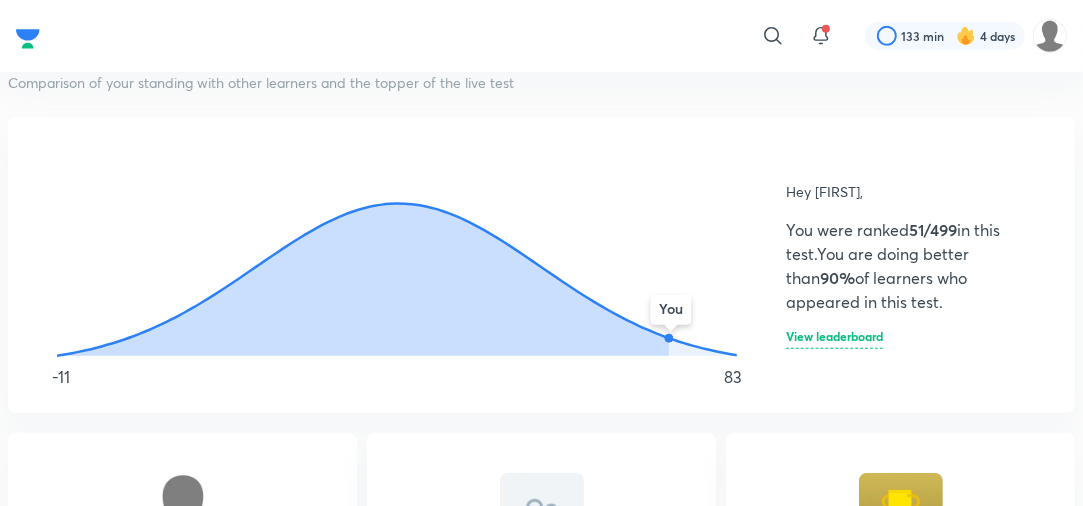 scroll, scrollTop: 1036, scrollLeft: 0, axis: vertical 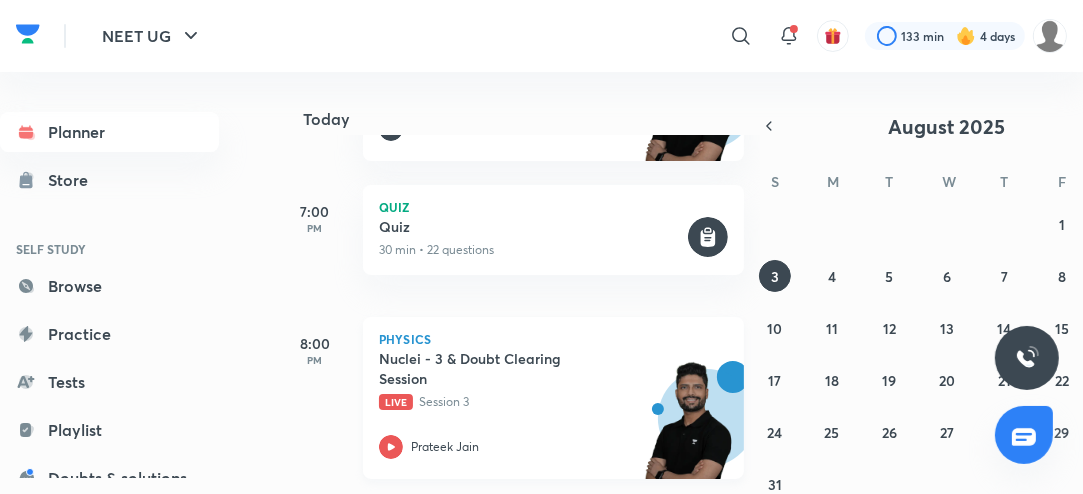 click 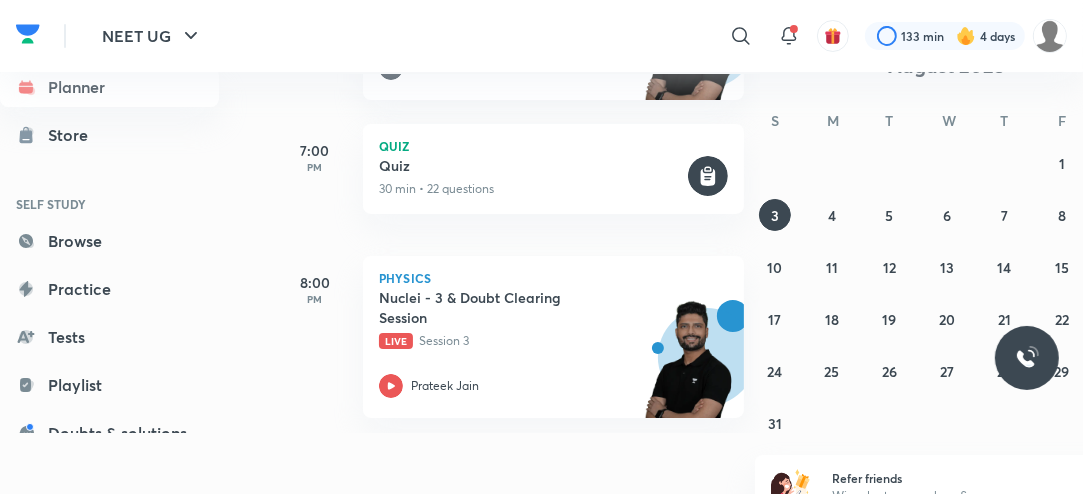 scroll, scrollTop: 59, scrollLeft: 0, axis: vertical 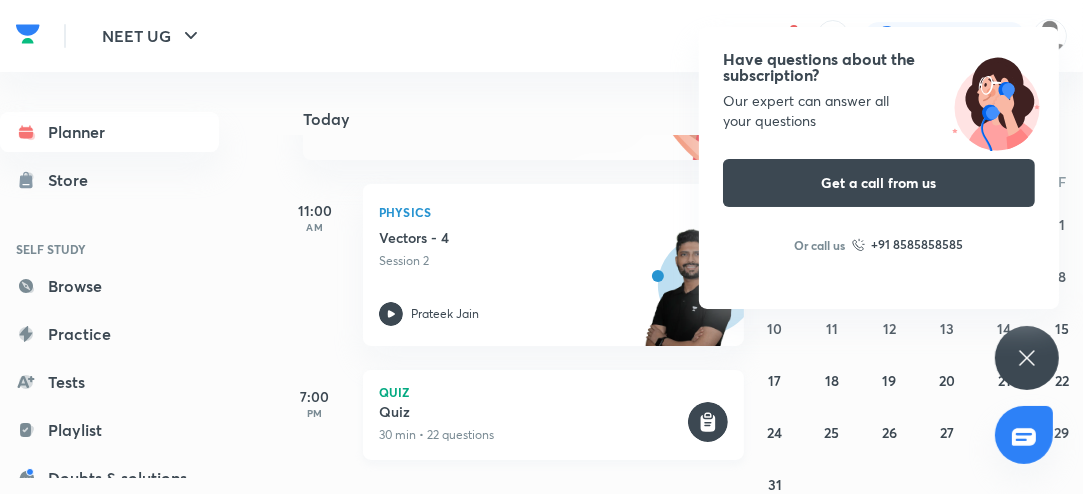 click on "30 min • 22 questions" at bounding box center (531, 435) 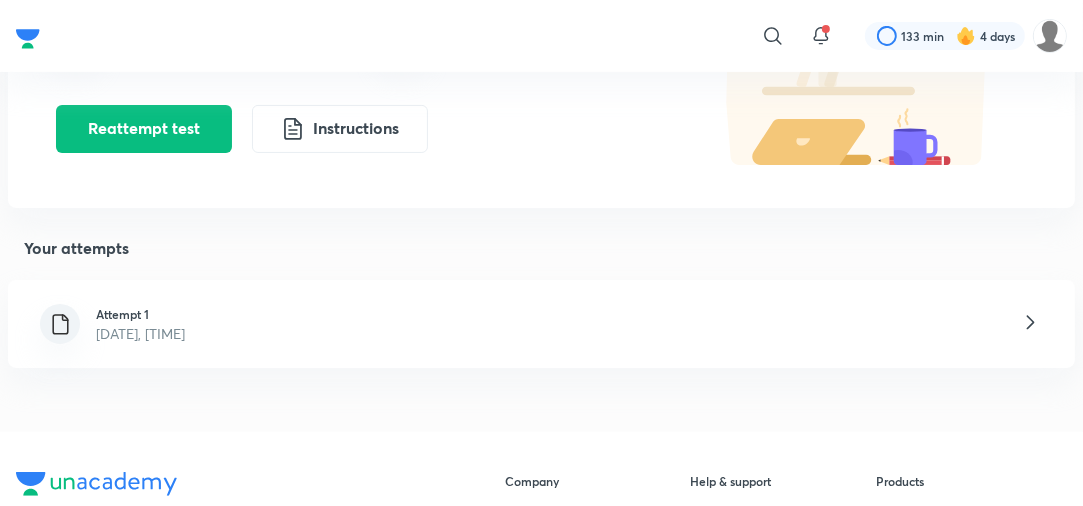 scroll, scrollTop: 248, scrollLeft: 0, axis: vertical 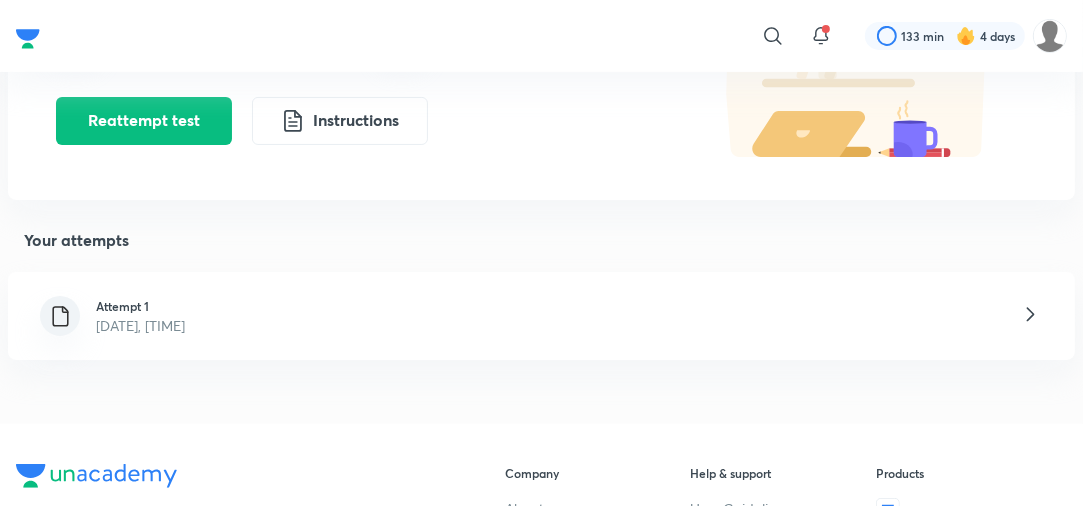click on "Attempt 1 Aug 3, 2025, 7:00 PM" at bounding box center (541, 316) 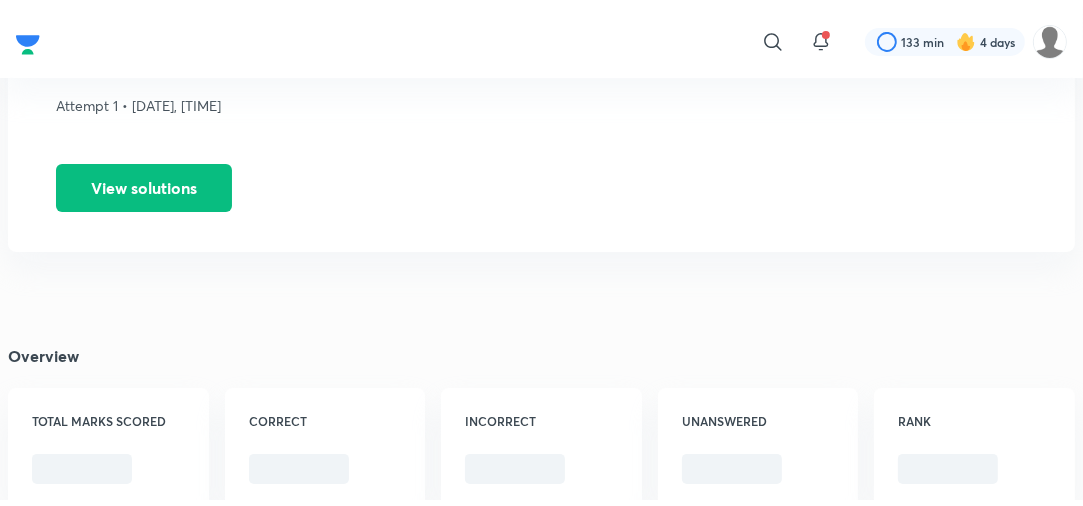 scroll, scrollTop: 163, scrollLeft: 0, axis: vertical 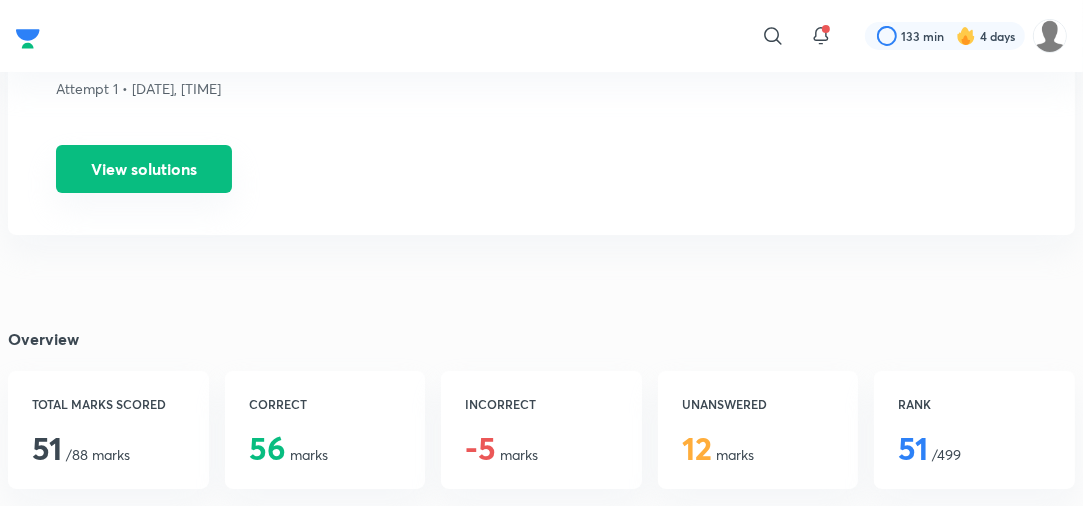 click on "View solutions" at bounding box center (144, 169) 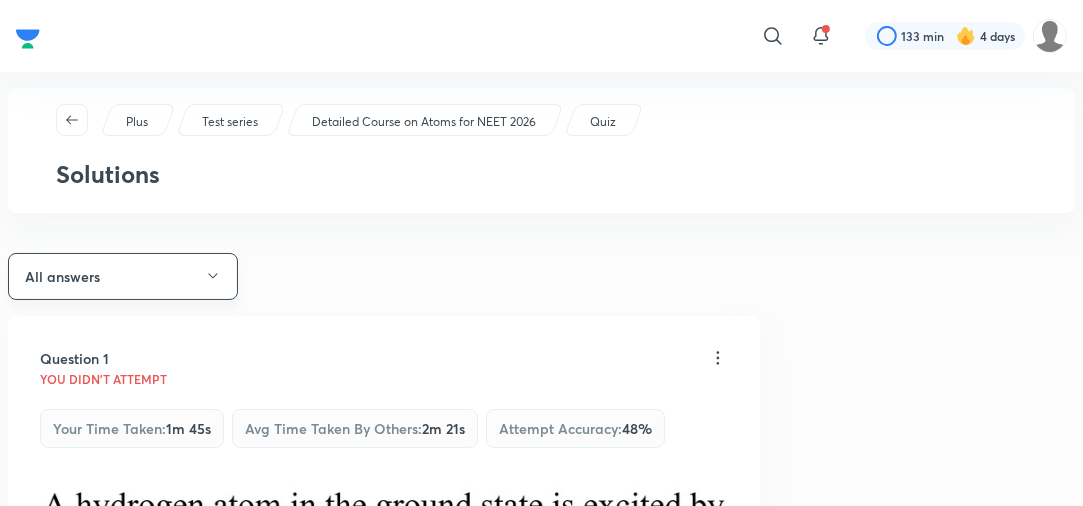 click 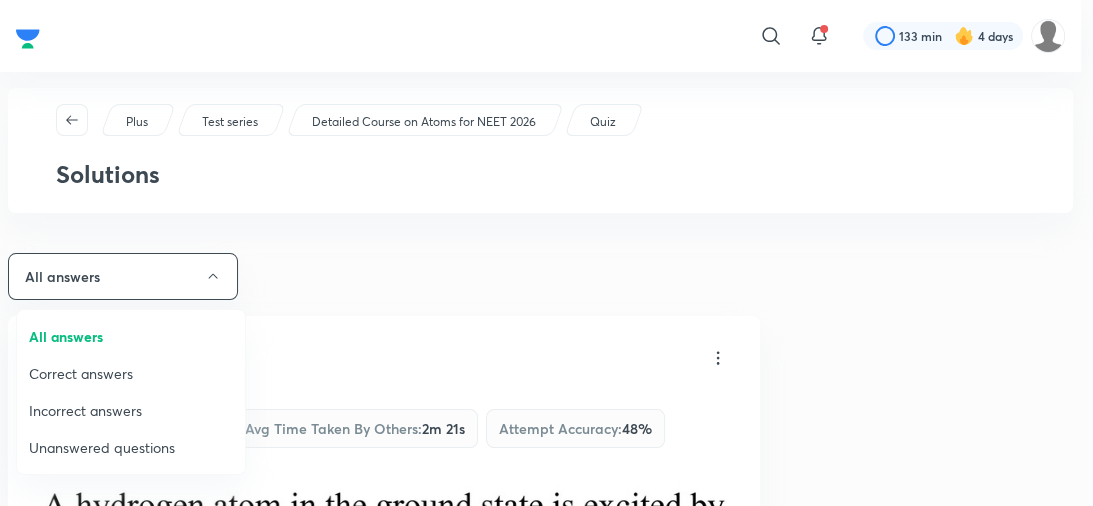 click at bounding box center [546, 253] 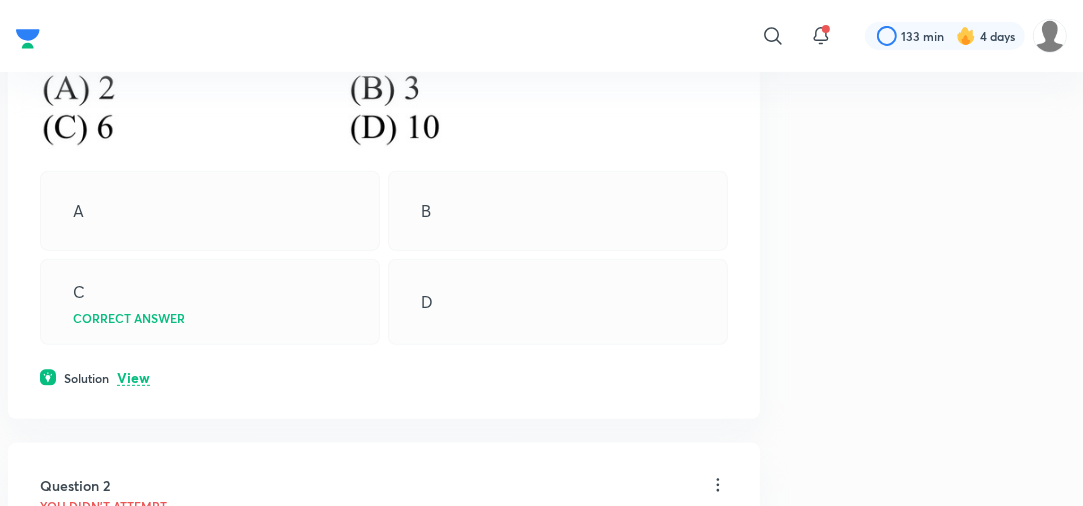 scroll, scrollTop: 544, scrollLeft: 0, axis: vertical 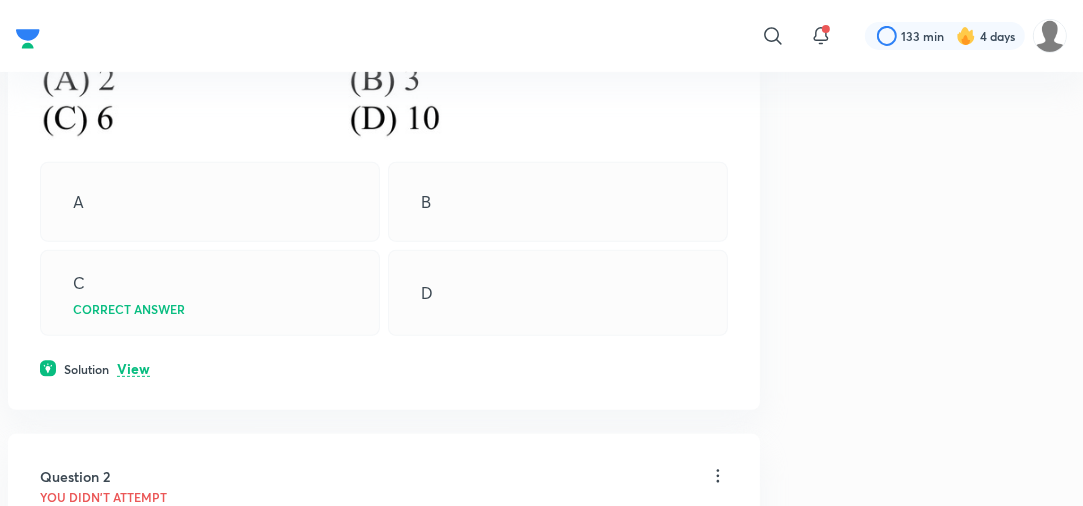 click on "View" at bounding box center (133, 369) 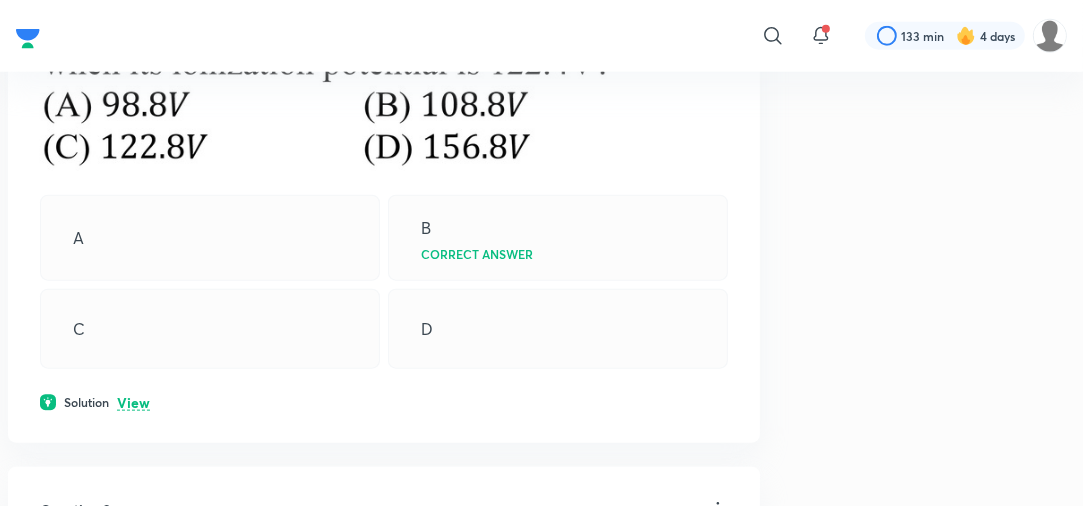 scroll, scrollTop: 1564, scrollLeft: 0, axis: vertical 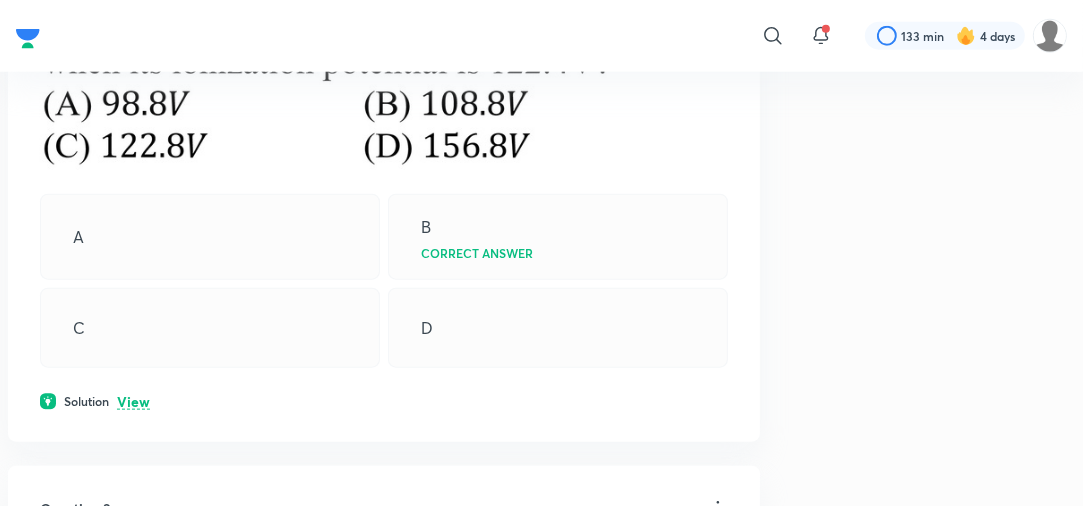 click on "View" at bounding box center [133, 402] 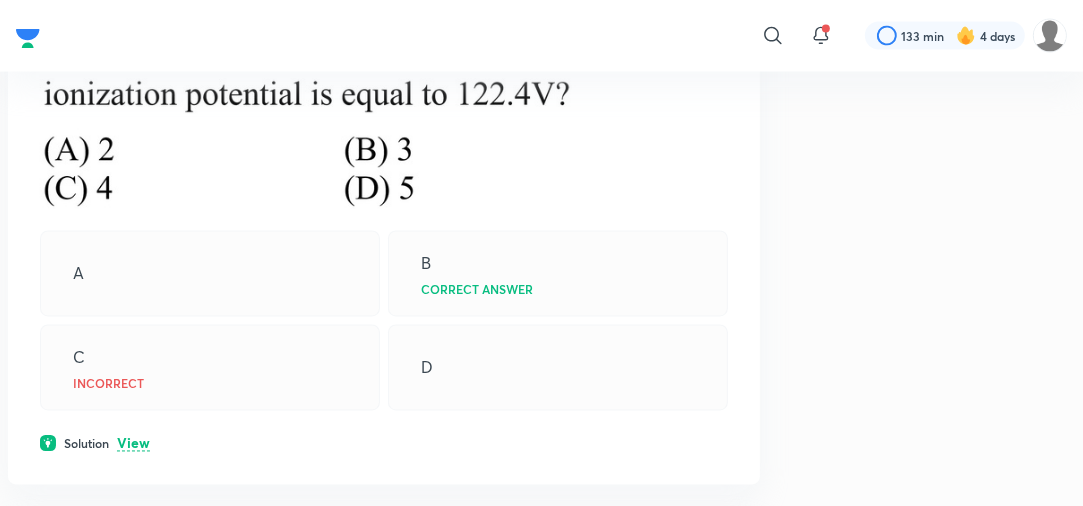 scroll, scrollTop: 2596, scrollLeft: 0, axis: vertical 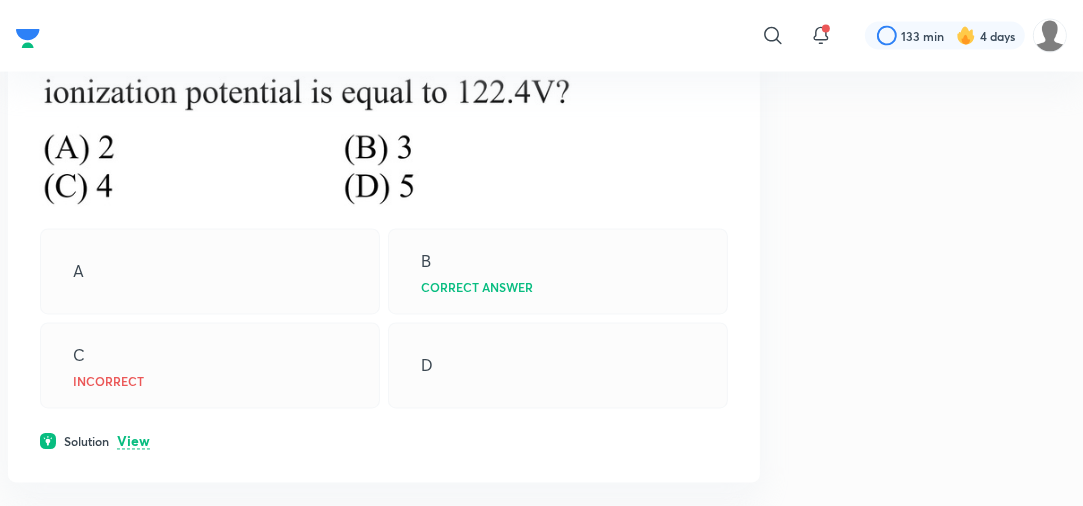 click on "View" at bounding box center (133, 442) 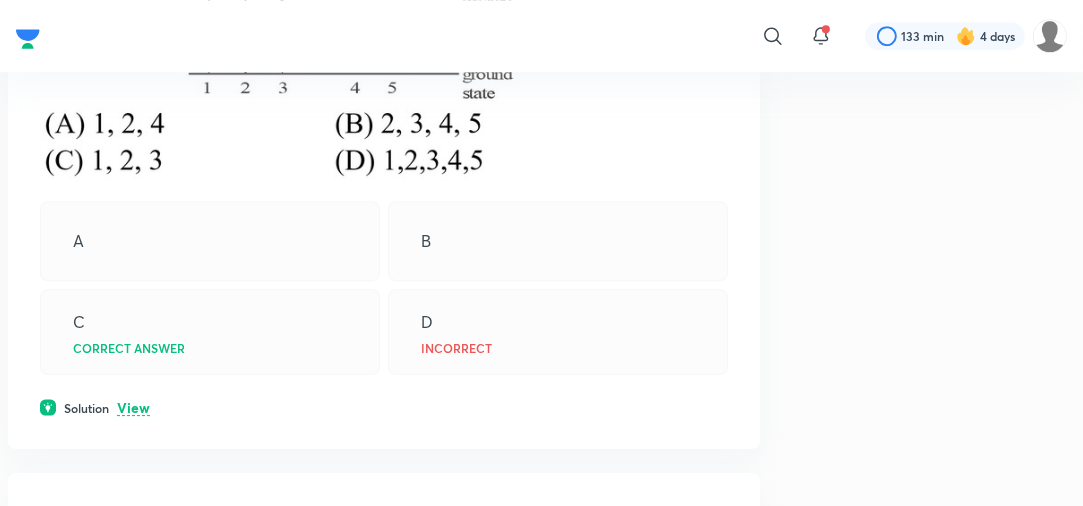 scroll, scrollTop: 9876, scrollLeft: 0, axis: vertical 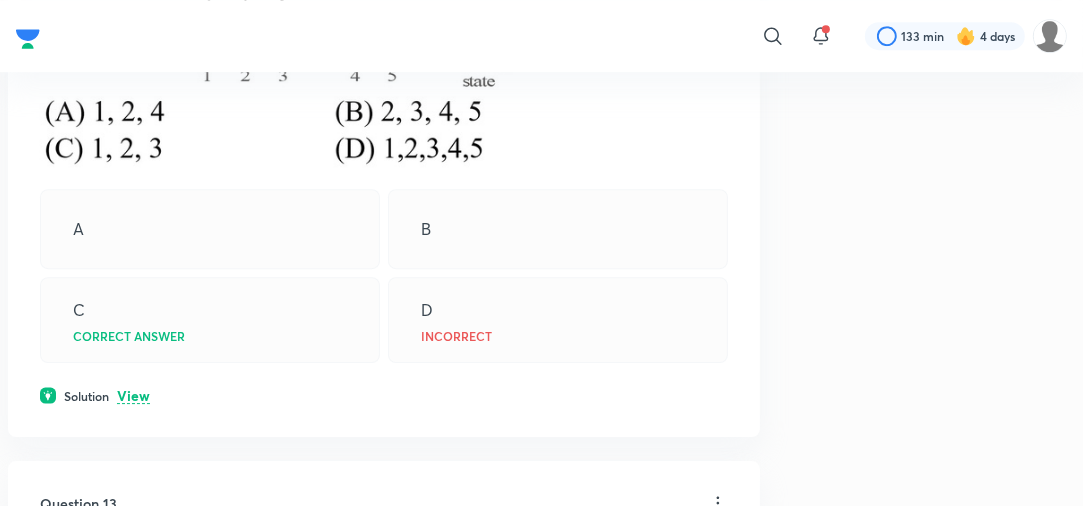 click on "View" at bounding box center (133, 396) 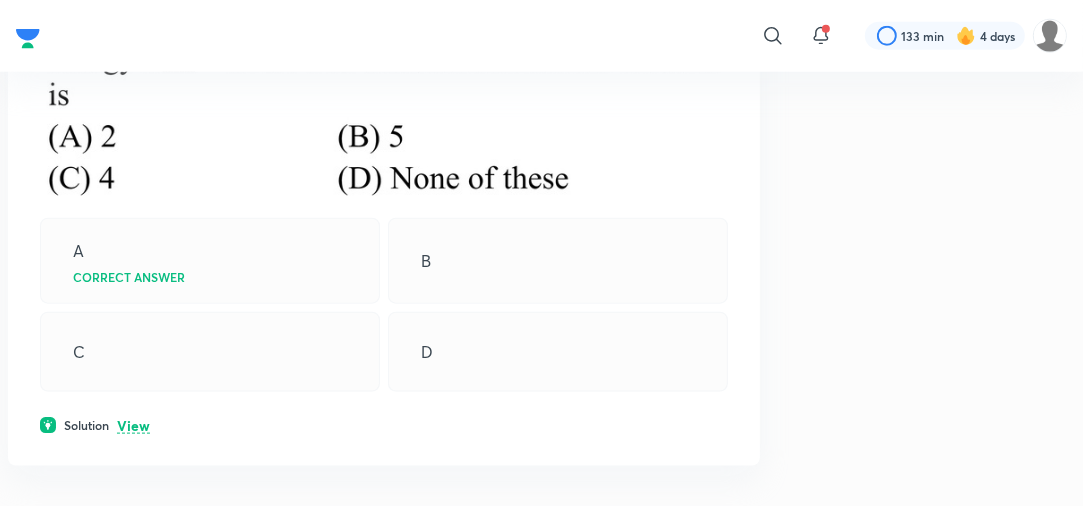 scroll, scrollTop: 12509, scrollLeft: 0, axis: vertical 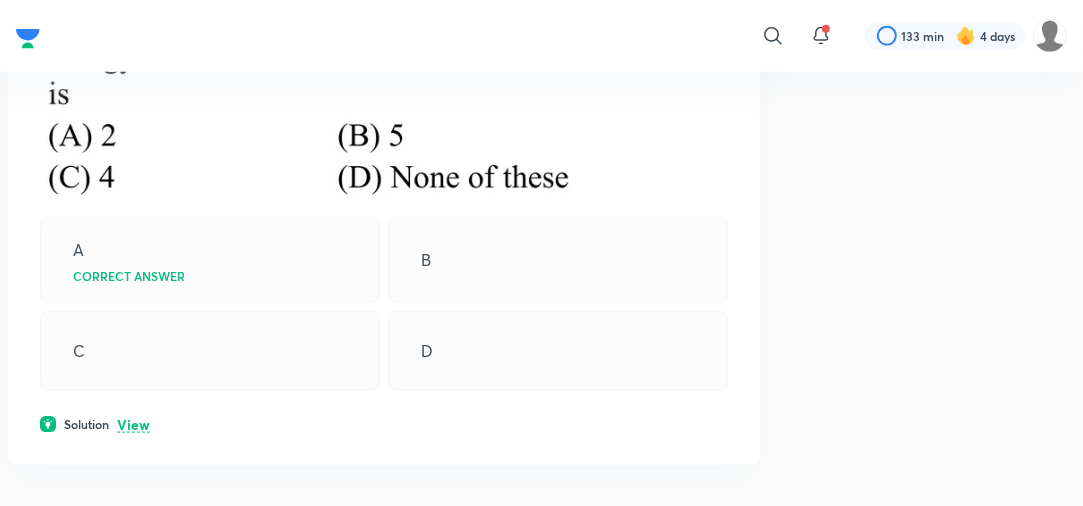 click on "View" at bounding box center (133, 425) 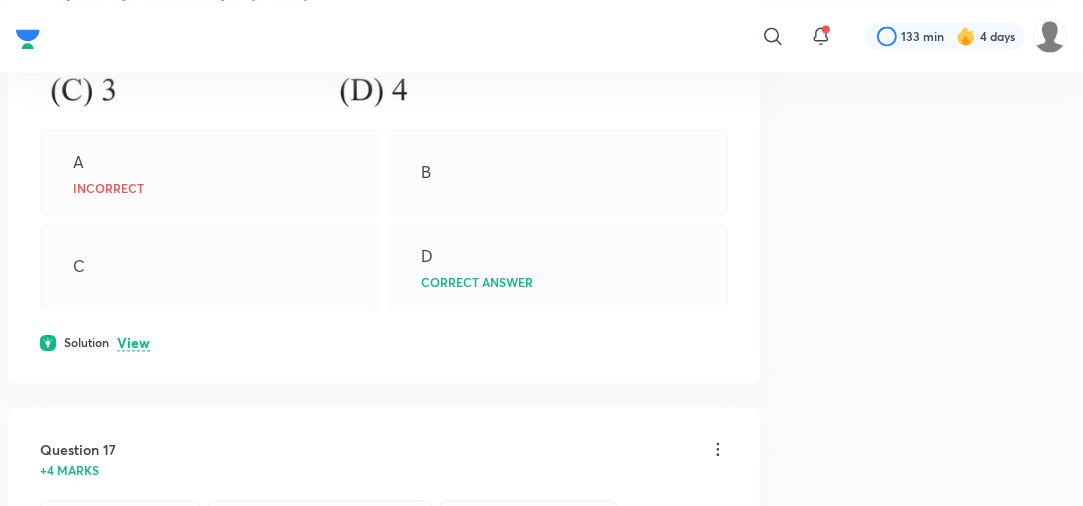 scroll, scrollTop: 13839, scrollLeft: 0, axis: vertical 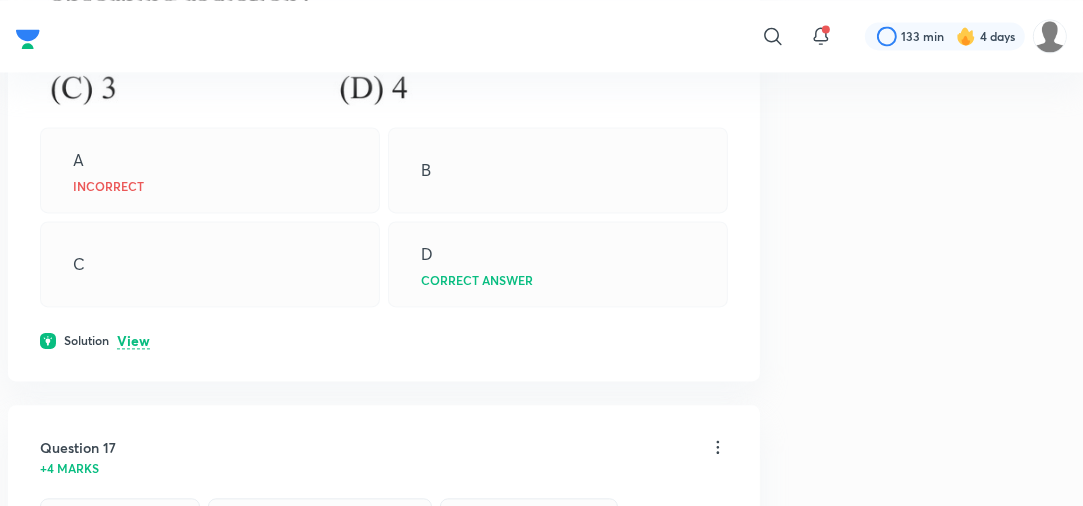 click on "View" at bounding box center [133, 341] 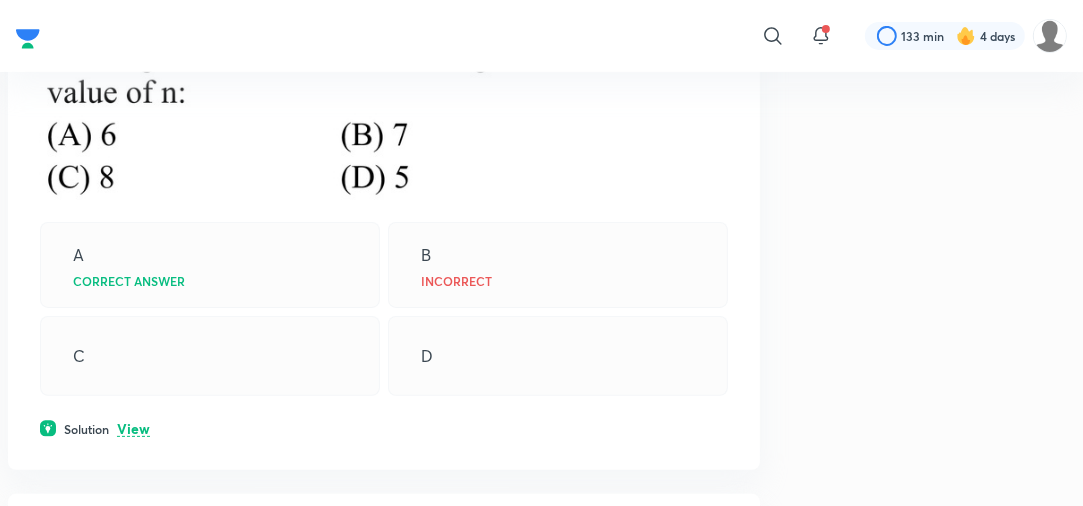 scroll, scrollTop: 16571, scrollLeft: 0, axis: vertical 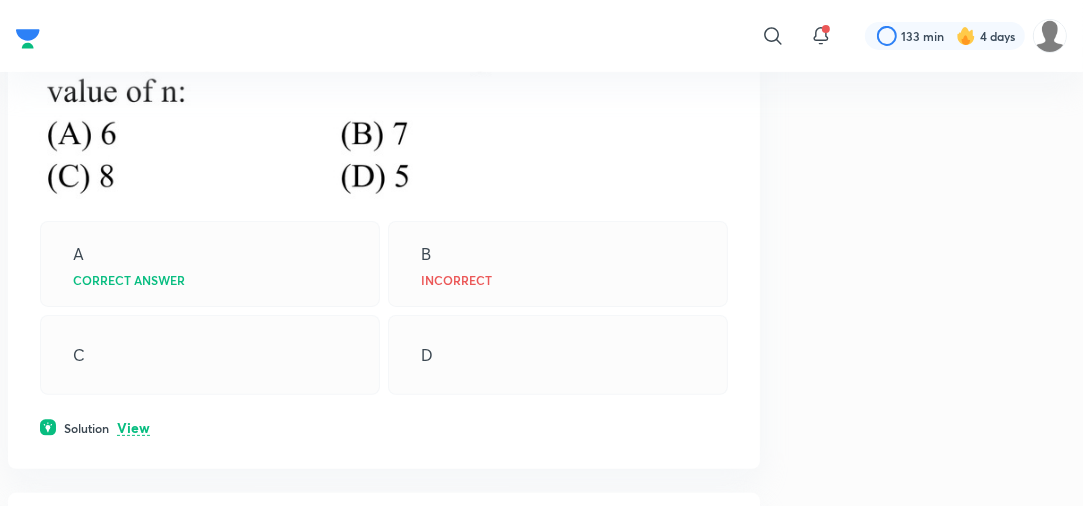 click on "View" at bounding box center [133, 428] 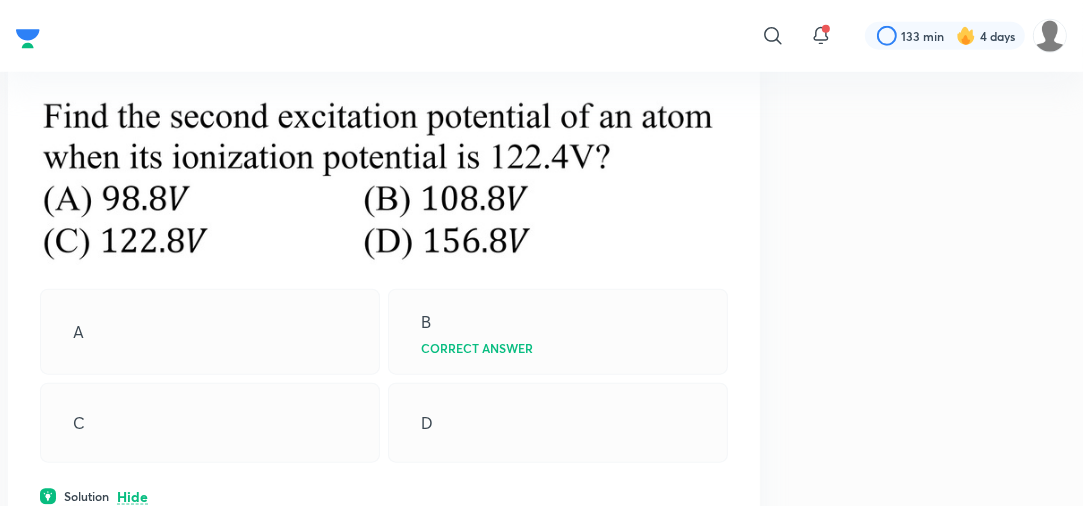 scroll, scrollTop: 1468, scrollLeft: 0, axis: vertical 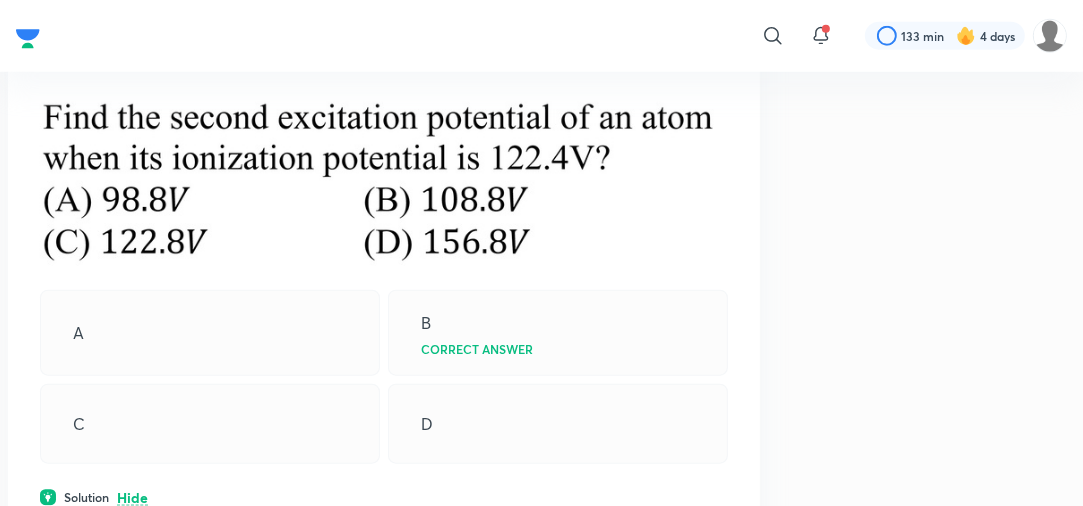 click on "A" at bounding box center (210, 333) 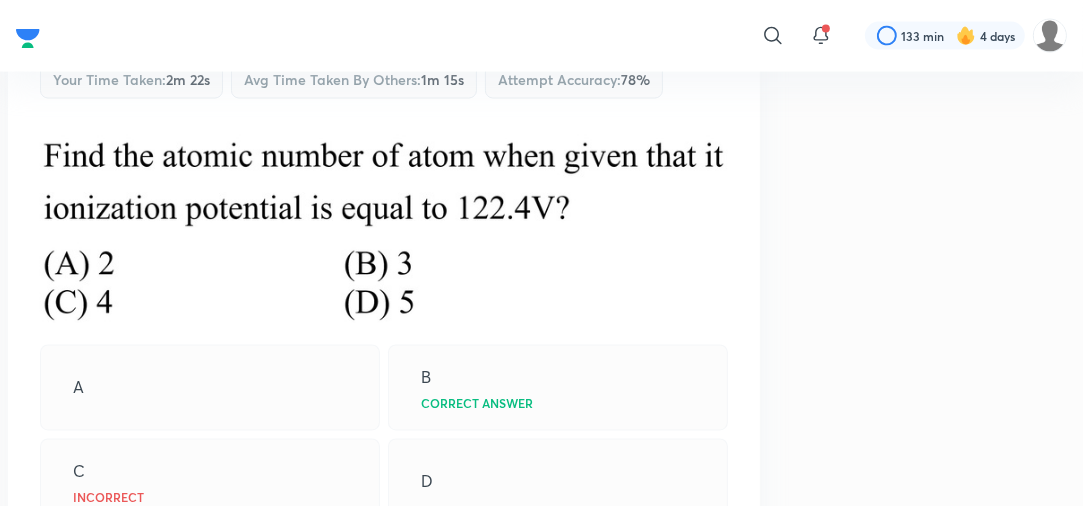scroll, scrollTop: 2481, scrollLeft: 0, axis: vertical 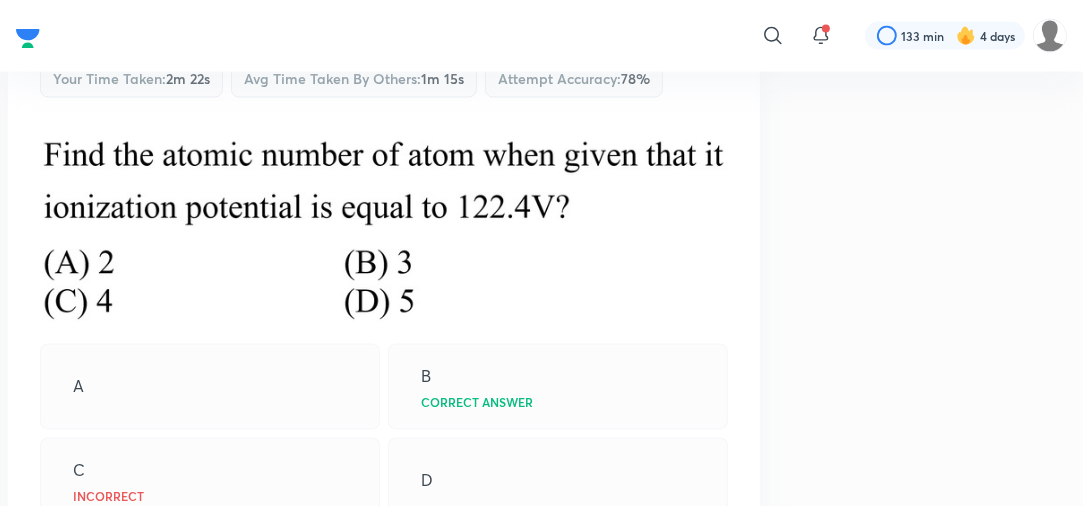 click at bounding box center [384, 230] 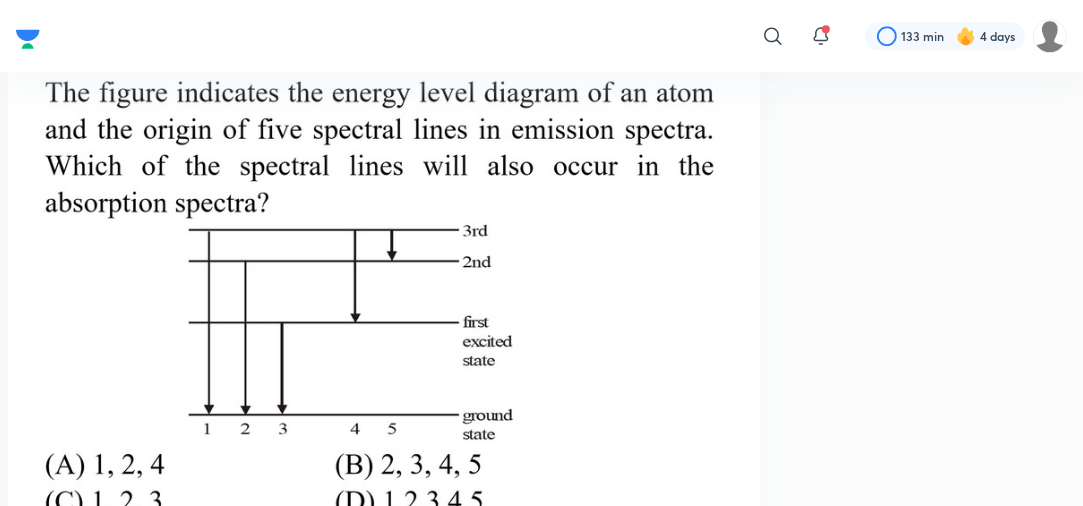scroll, scrollTop: 9524, scrollLeft: 0, axis: vertical 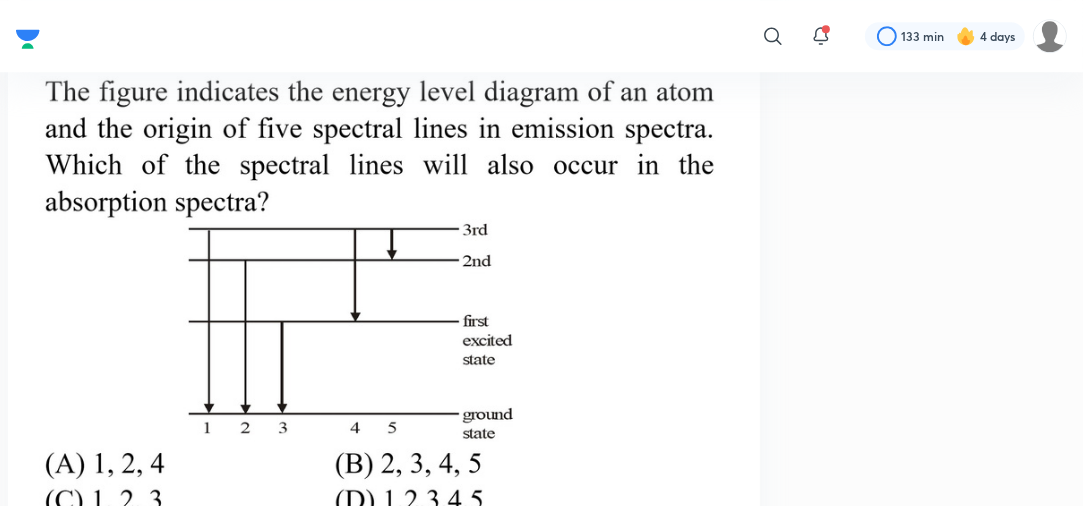 click at bounding box center [384, 297] 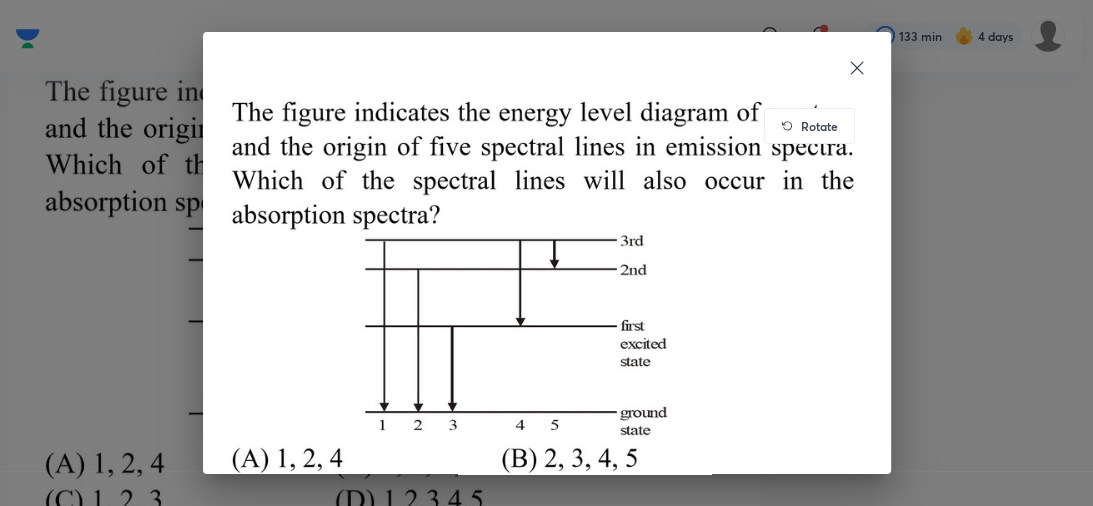 click 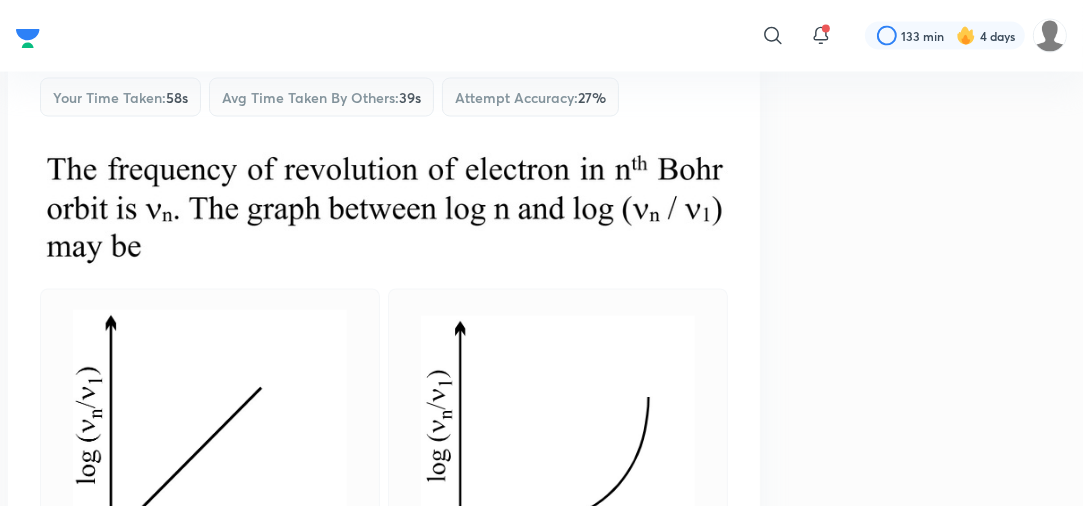 scroll, scrollTop: 18796, scrollLeft: 0, axis: vertical 